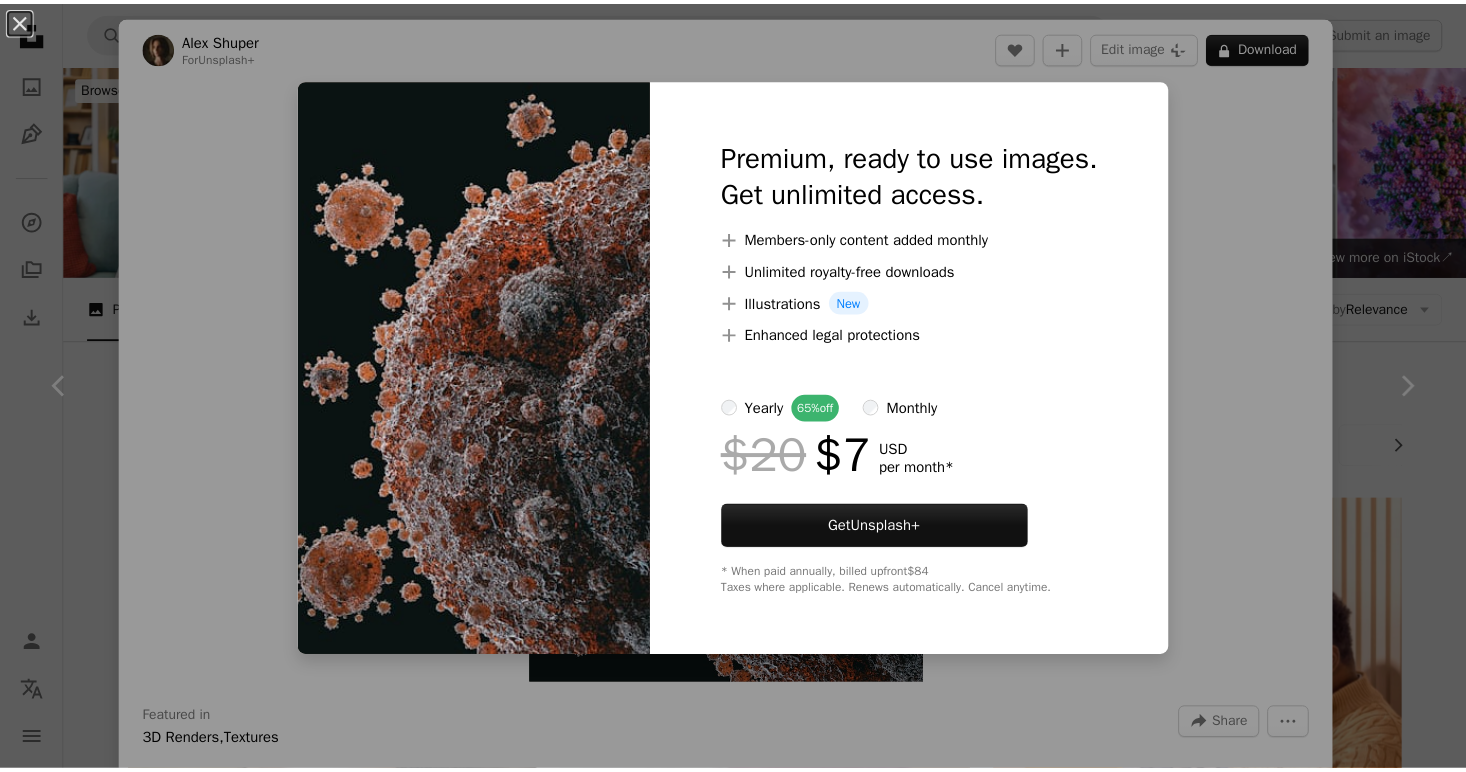 scroll, scrollTop: 1300, scrollLeft: 0, axis: vertical 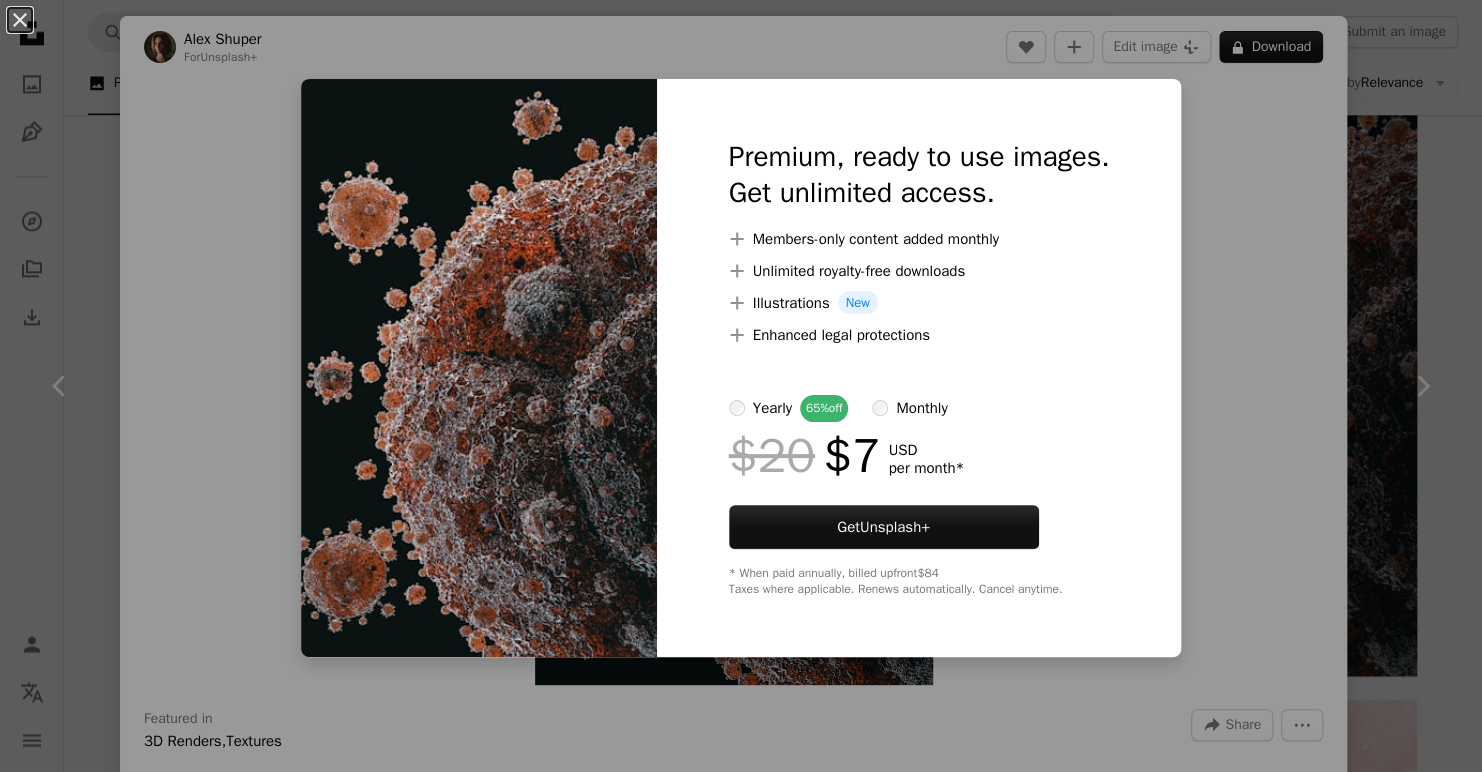click on "An X shape Premium, ready to use images. Get unlimited access. A plus sign Members-only content added monthly A plus sign Unlimited royalty-free downloads A plus sign Illustrations  New A plus sign Enhanced legal protections yearly 65%  off monthly $20   $7 USD per month * Get  Unsplash+ * When paid annually, billed upfront  $84 Taxes where applicable. Renews automatically. Cancel anytime." at bounding box center (741, 386) 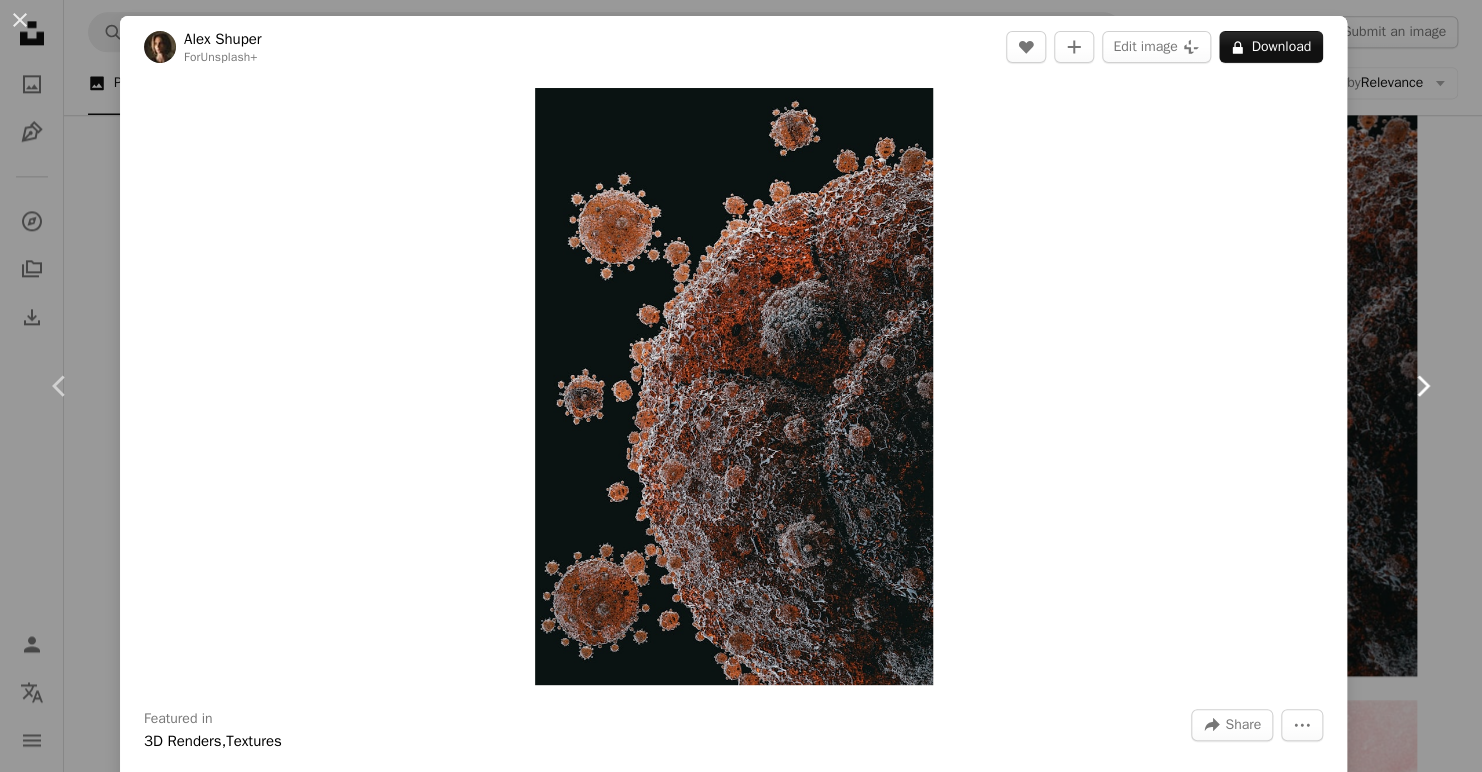 click on "Chevron right" at bounding box center (1422, 386) 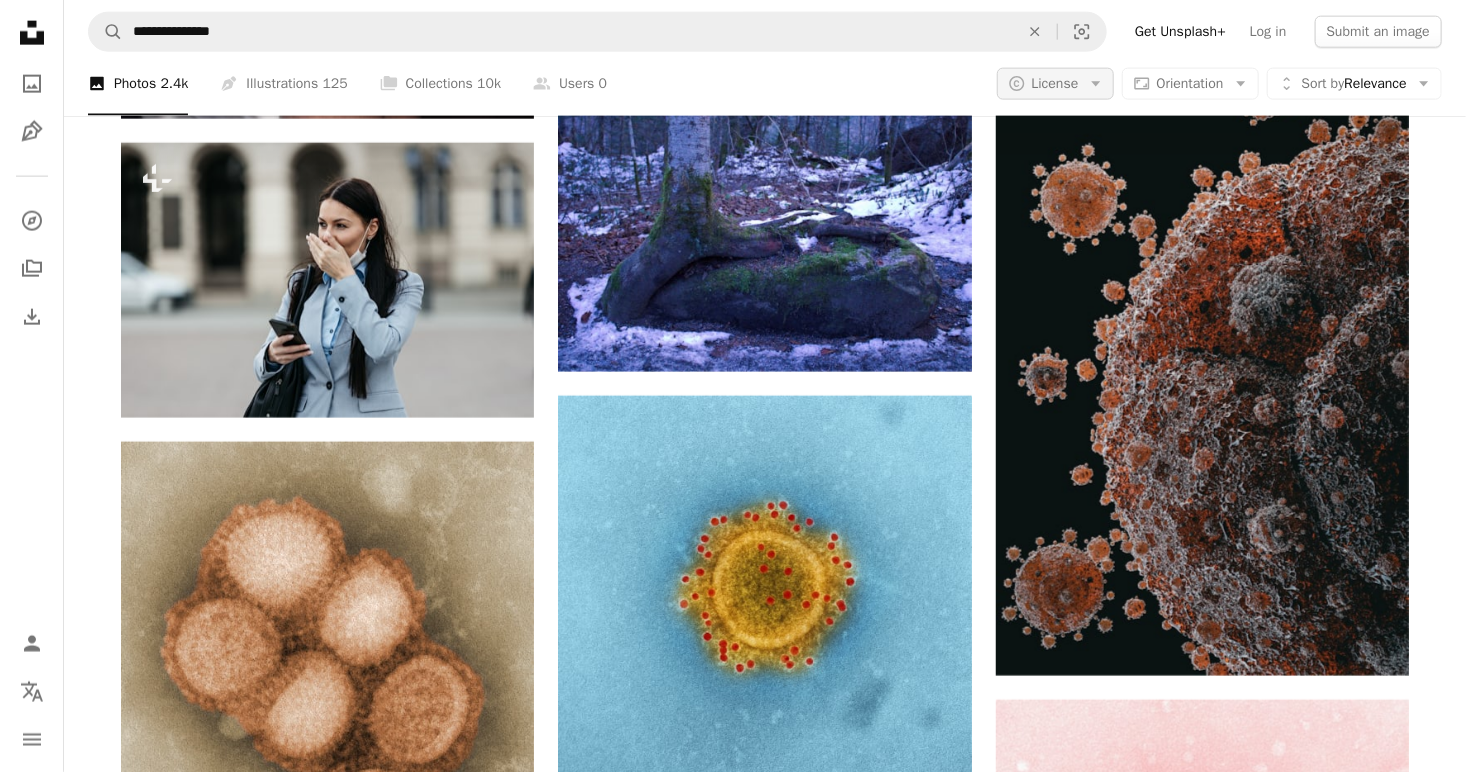 click on "License" at bounding box center (1055, 83) 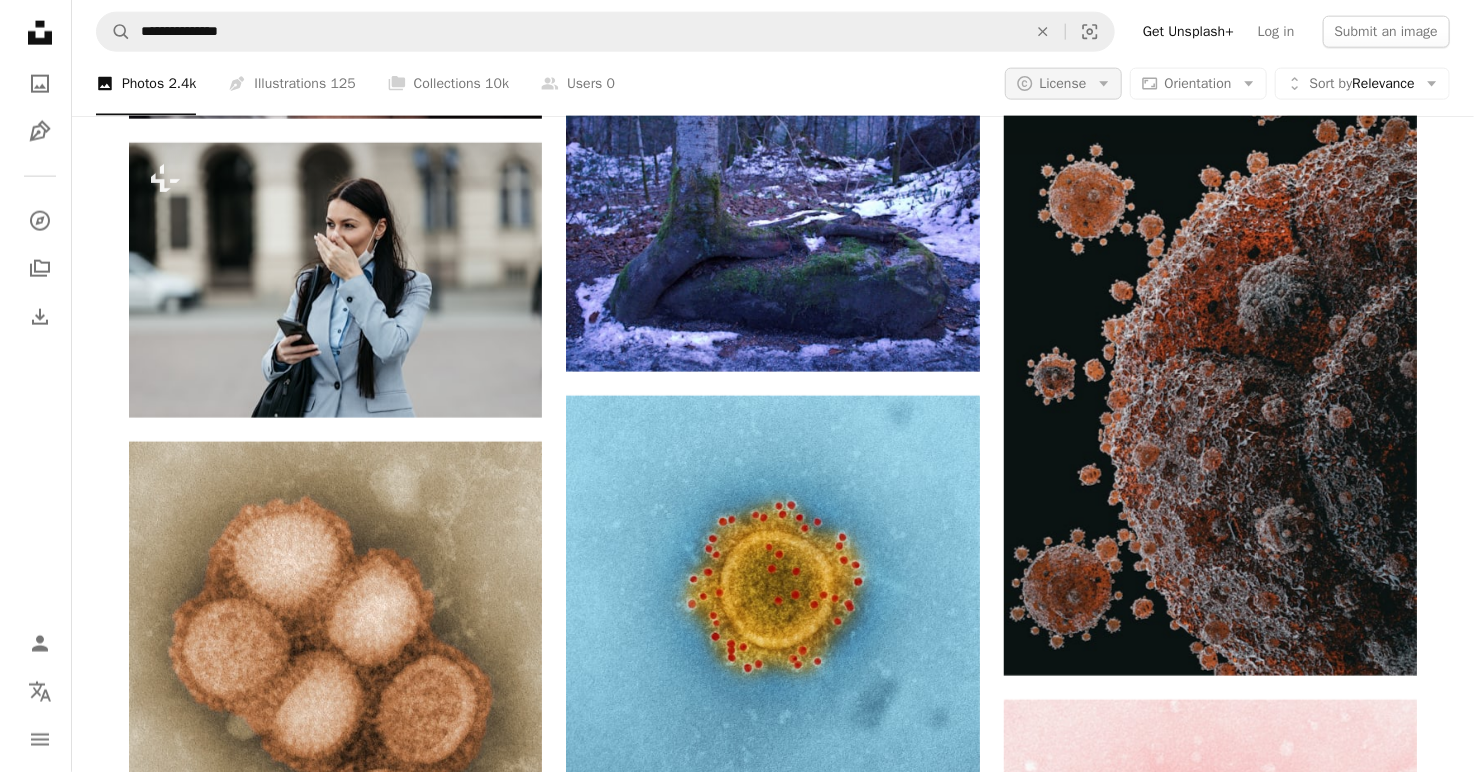 scroll, scrollTop: 0, scrollLeft: 0, axis: both 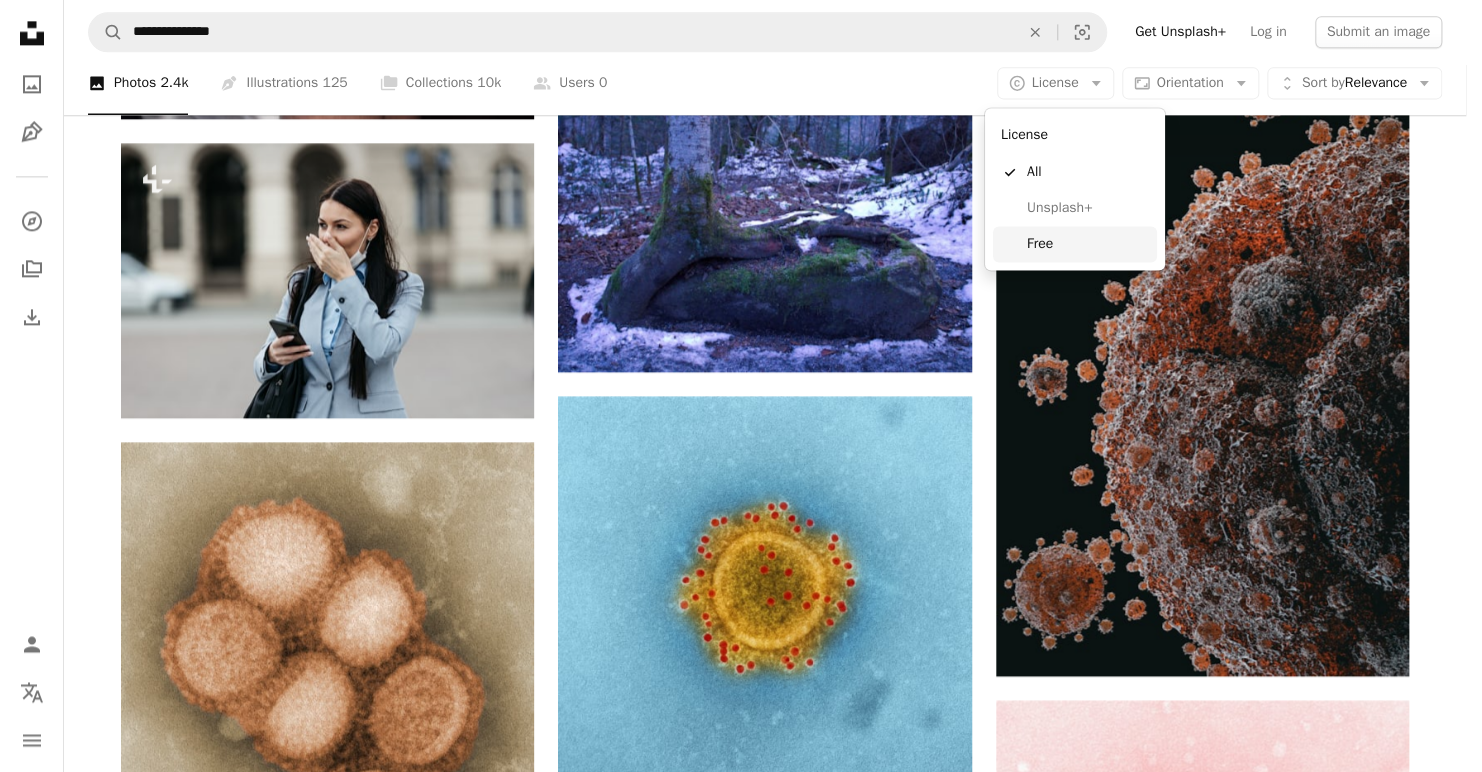 click on "Free" at bounding box center (1088, 244) 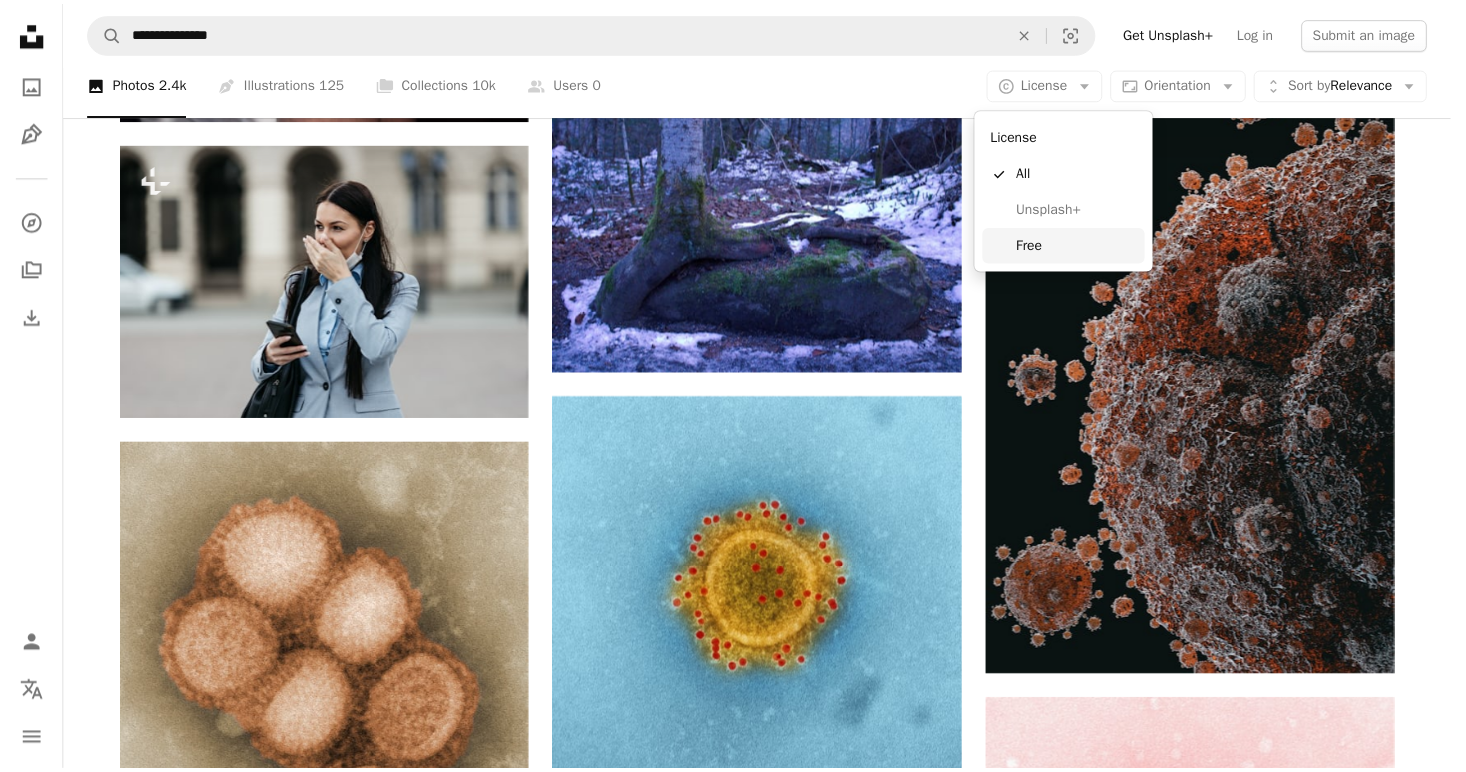 scroll, scrollTop: 1300, scrollLeft: 0, axis: vertical 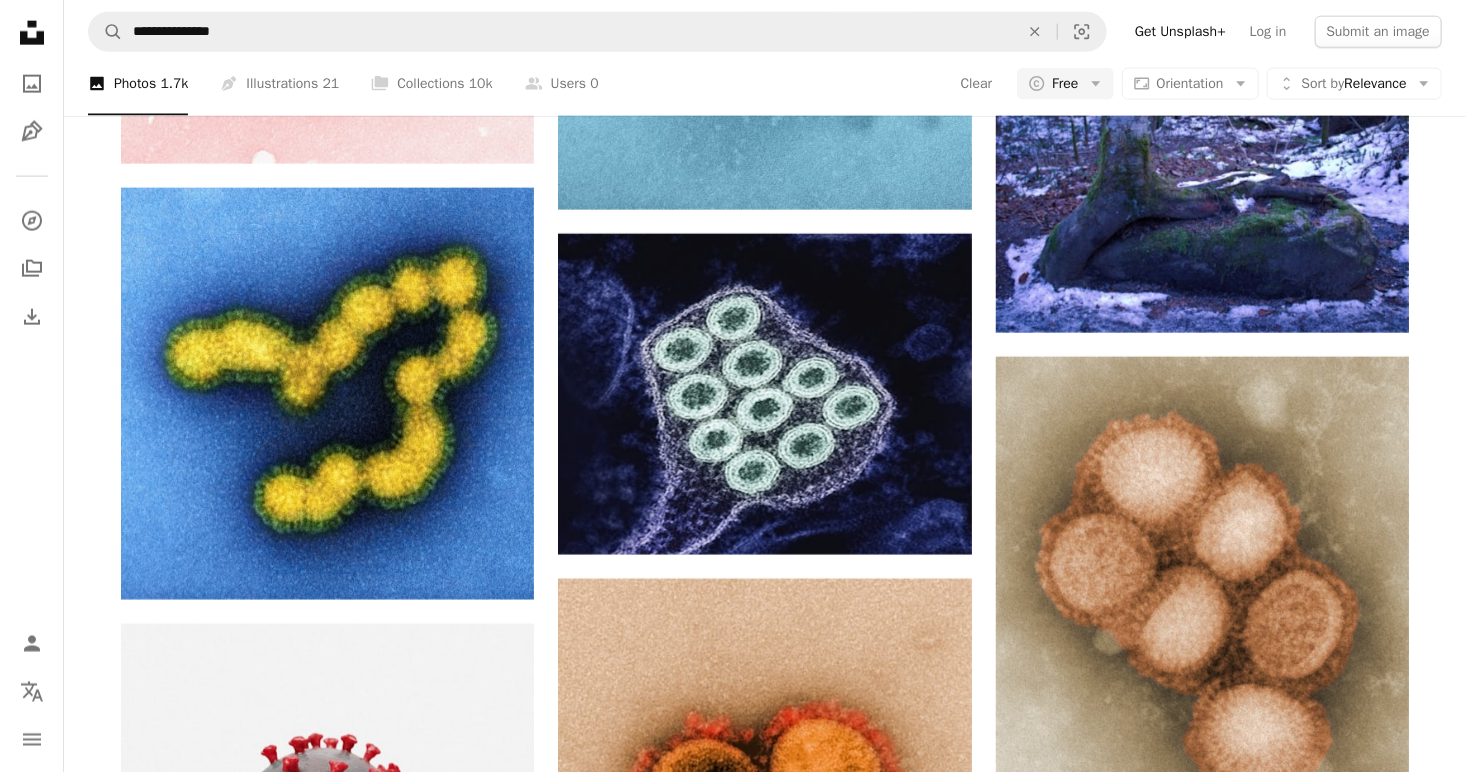 click at bounding box center (1202, 4250) 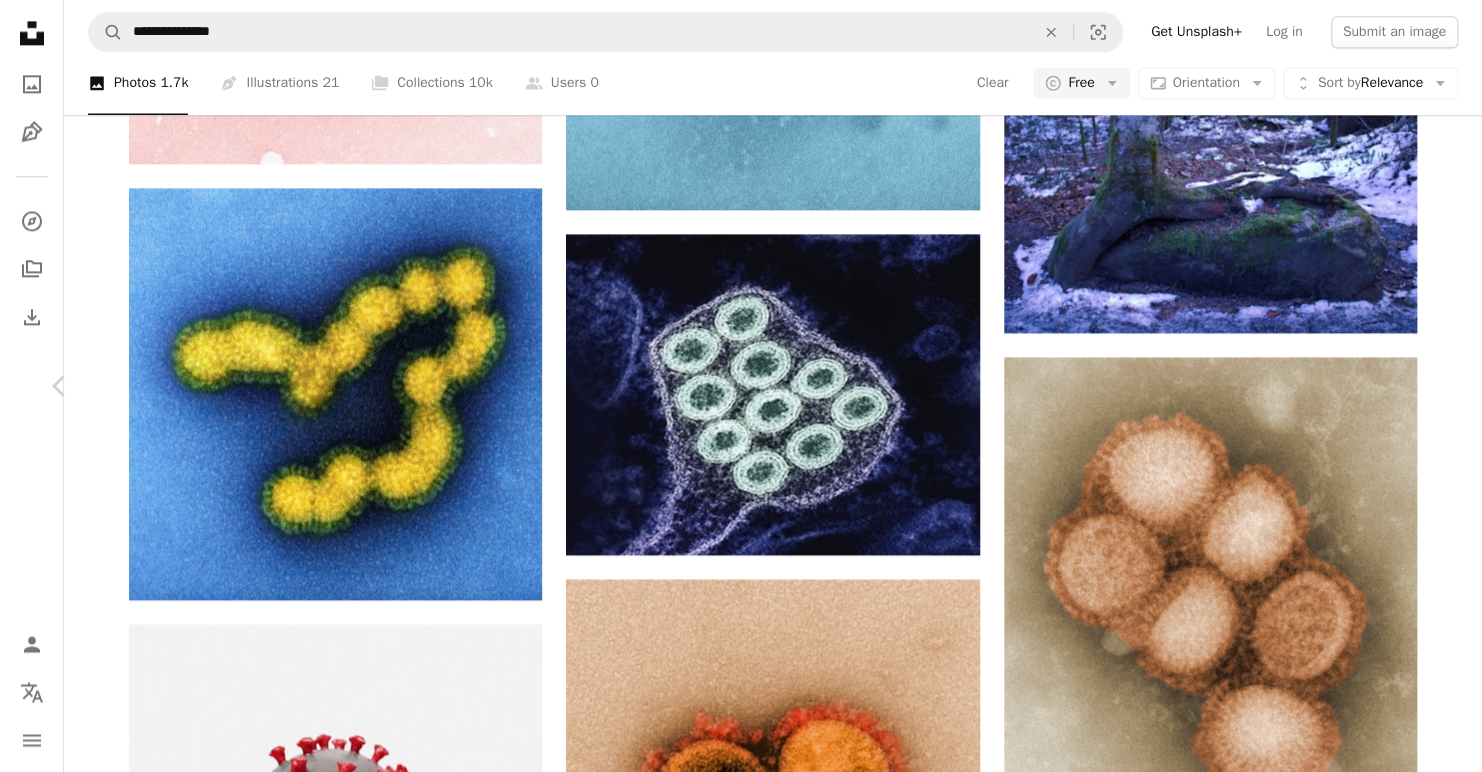 click on "Chevron right" at bounding box center (1422, 386) 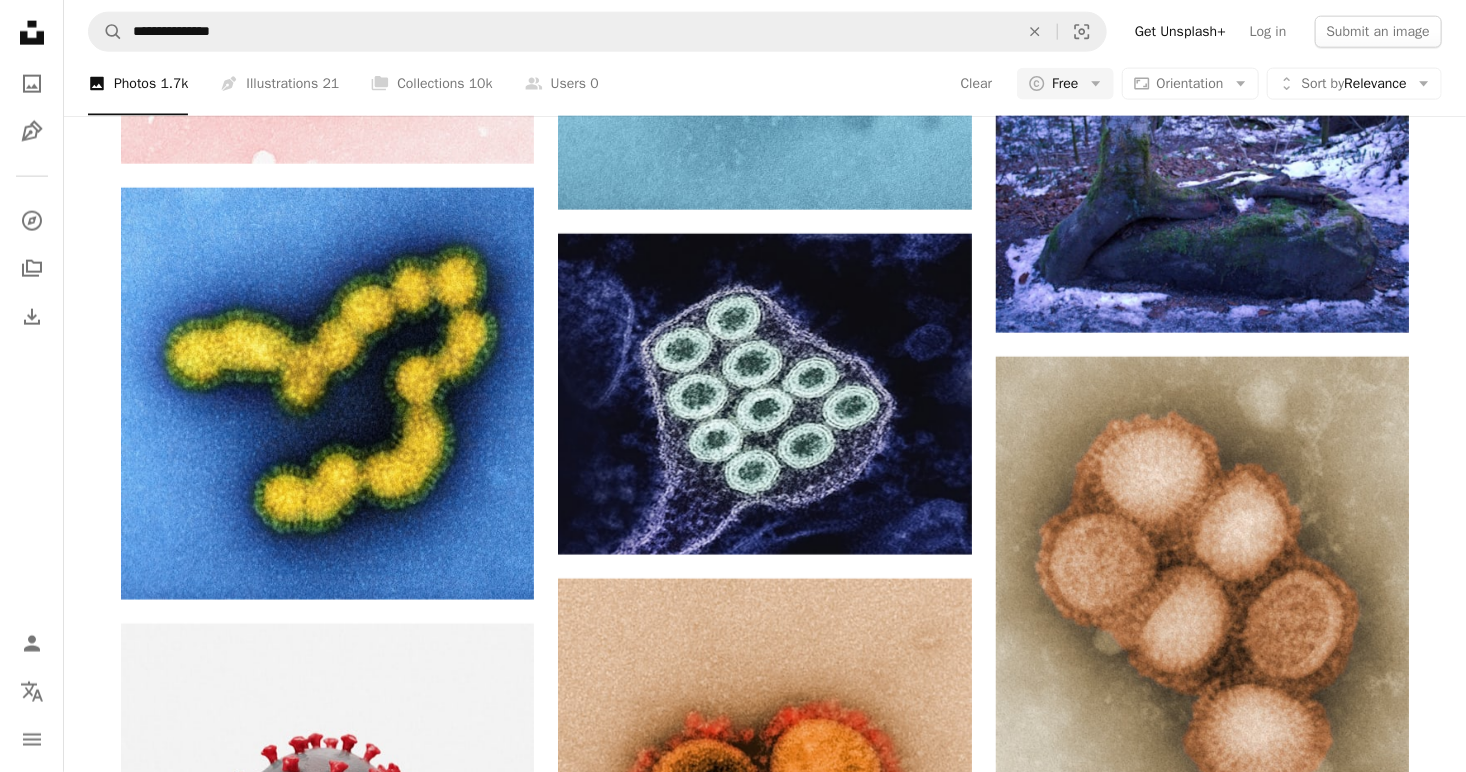 scroll, scrollTop: 17300, scrollLeft: 0, axis: vertical 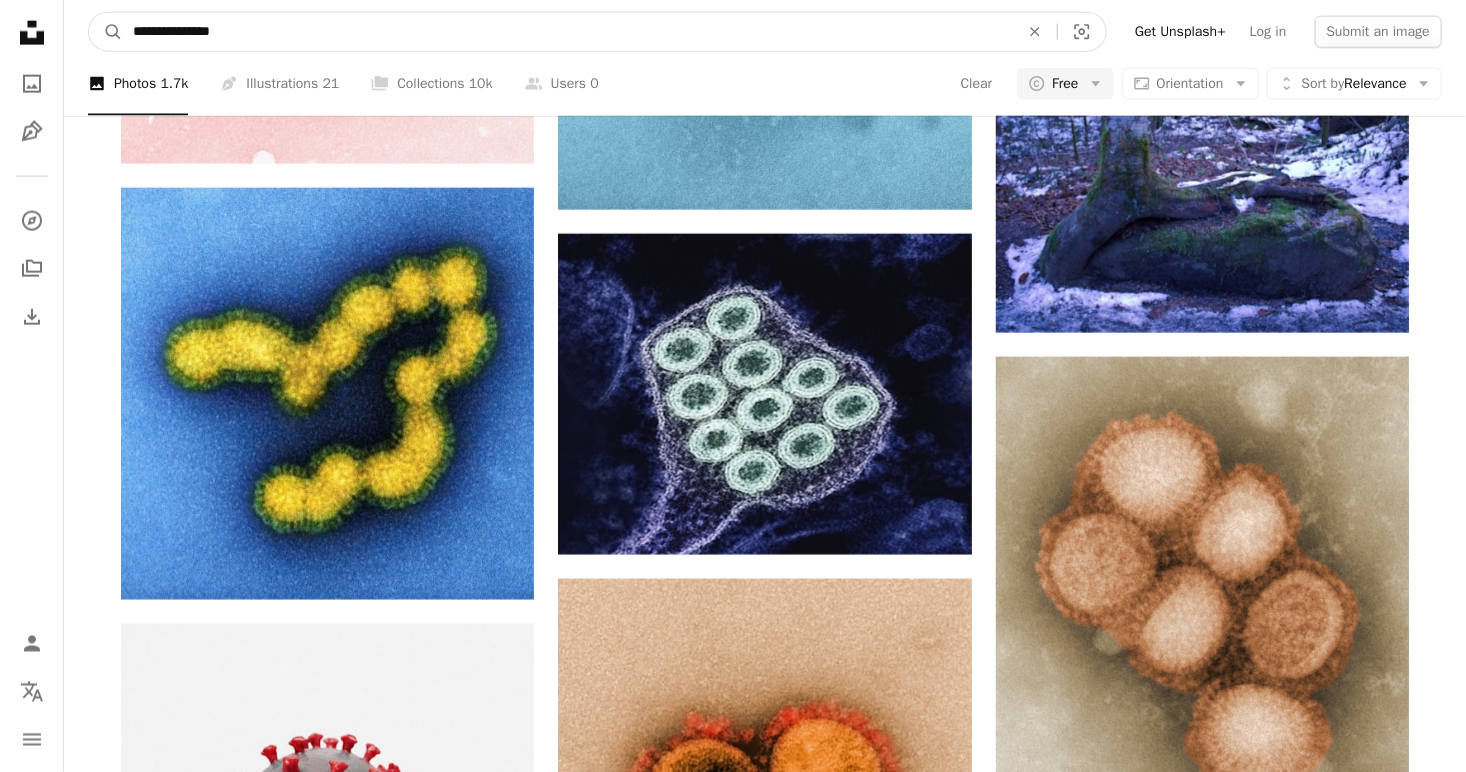 drag, startPoint x: 320, startPoint y: 28, endPoint x: -51, endPoint y: -25, distance: 374.7666 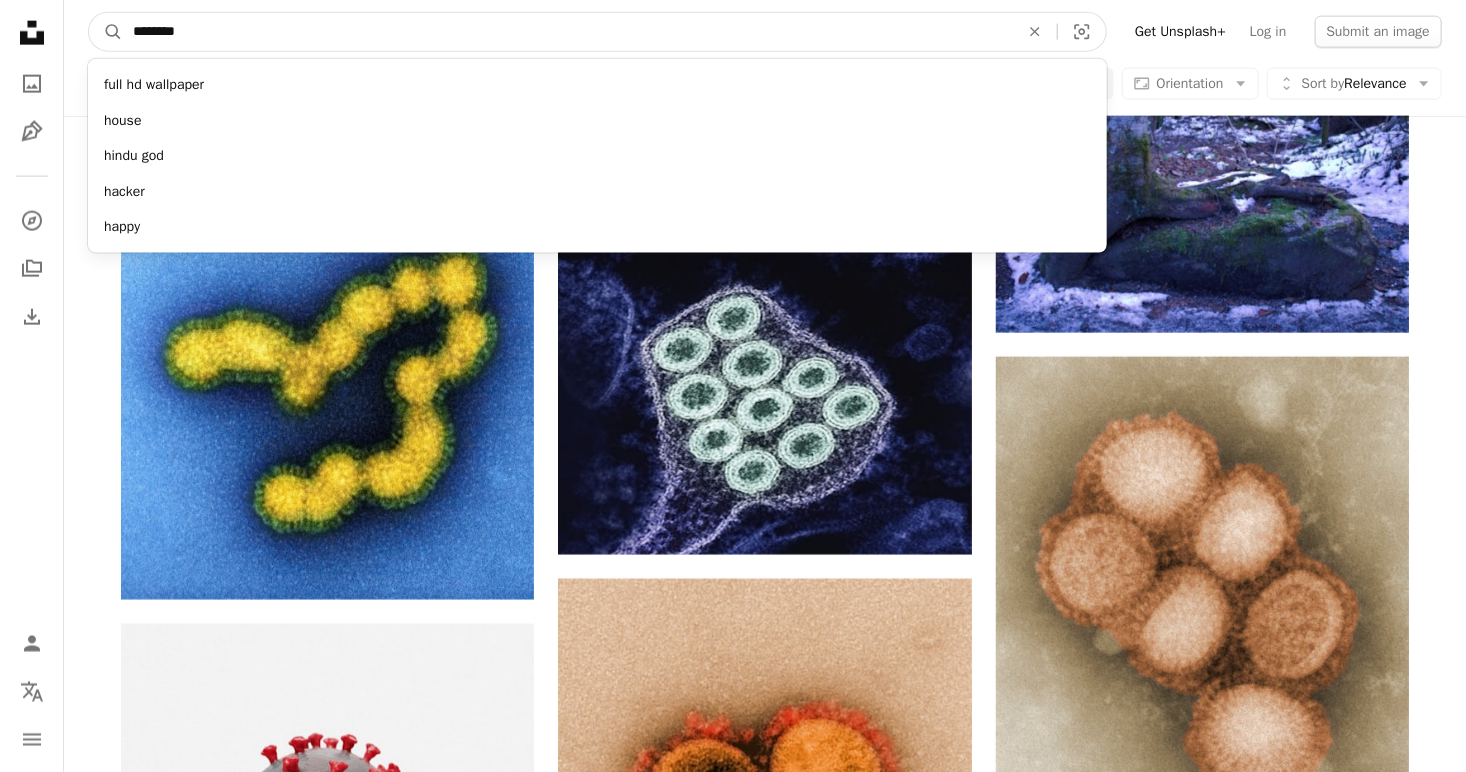 type on "********" 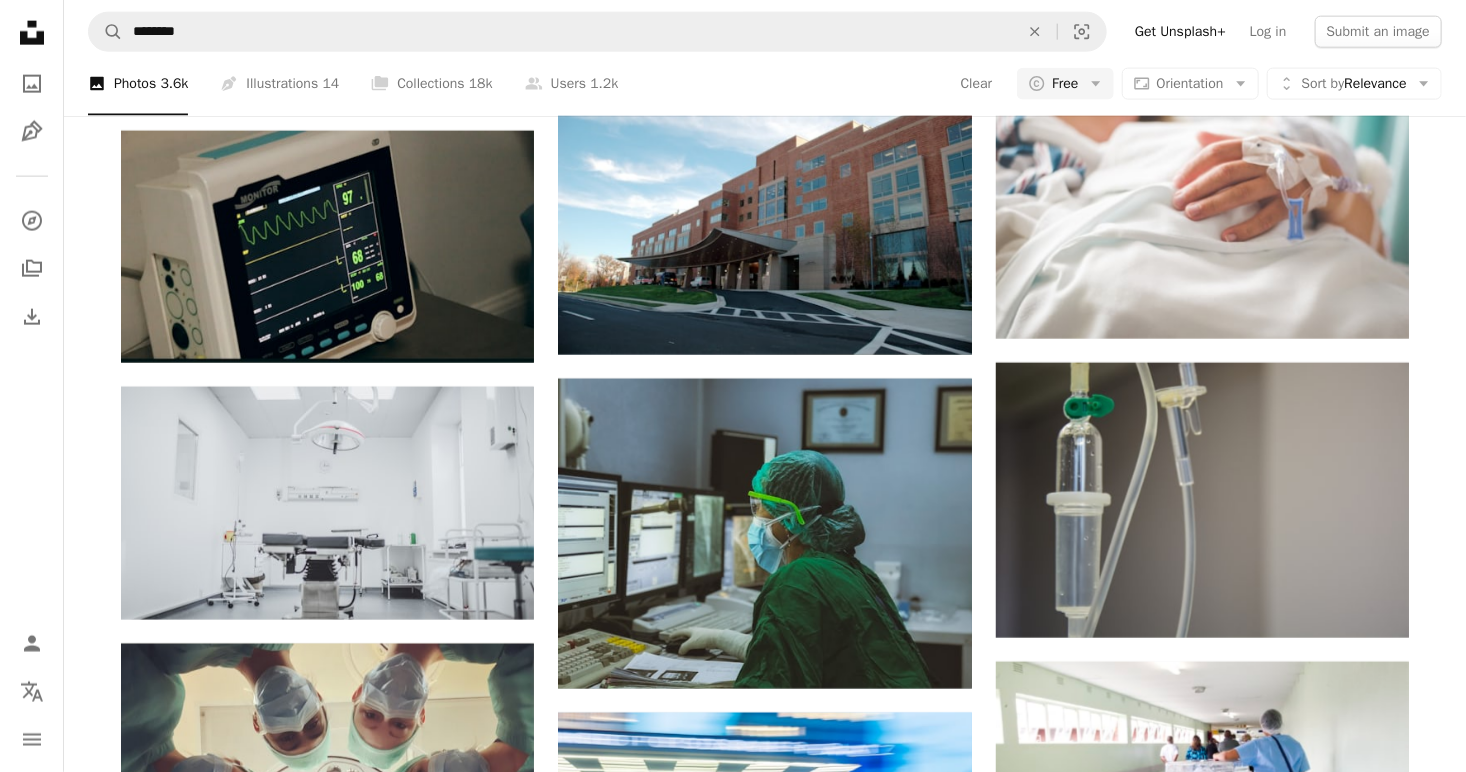 scroll, scrollTop: 2900, scrollLeft: 0, axis: vertical 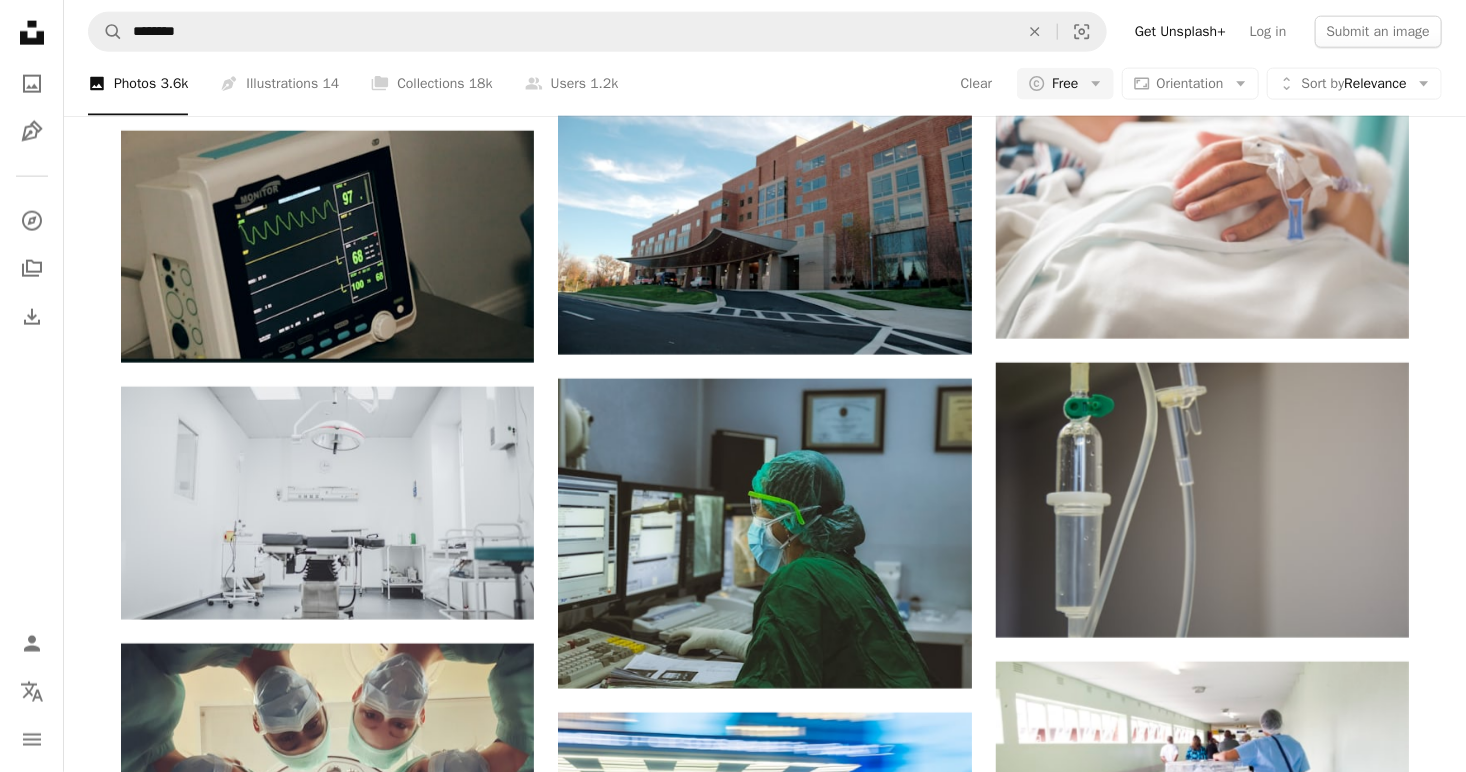 click on "A photo Photos   3.6k Pen Tool Illustrations   14 A stack of folders Collections   18k A group of people Users   1.2k Clear A copyright icon © Free Arrow down Aspect ratio Orientation Arrow down Unfold Sort by  Relevance Arrow down Filters Filters (1)" at bounding box center (765, 84) 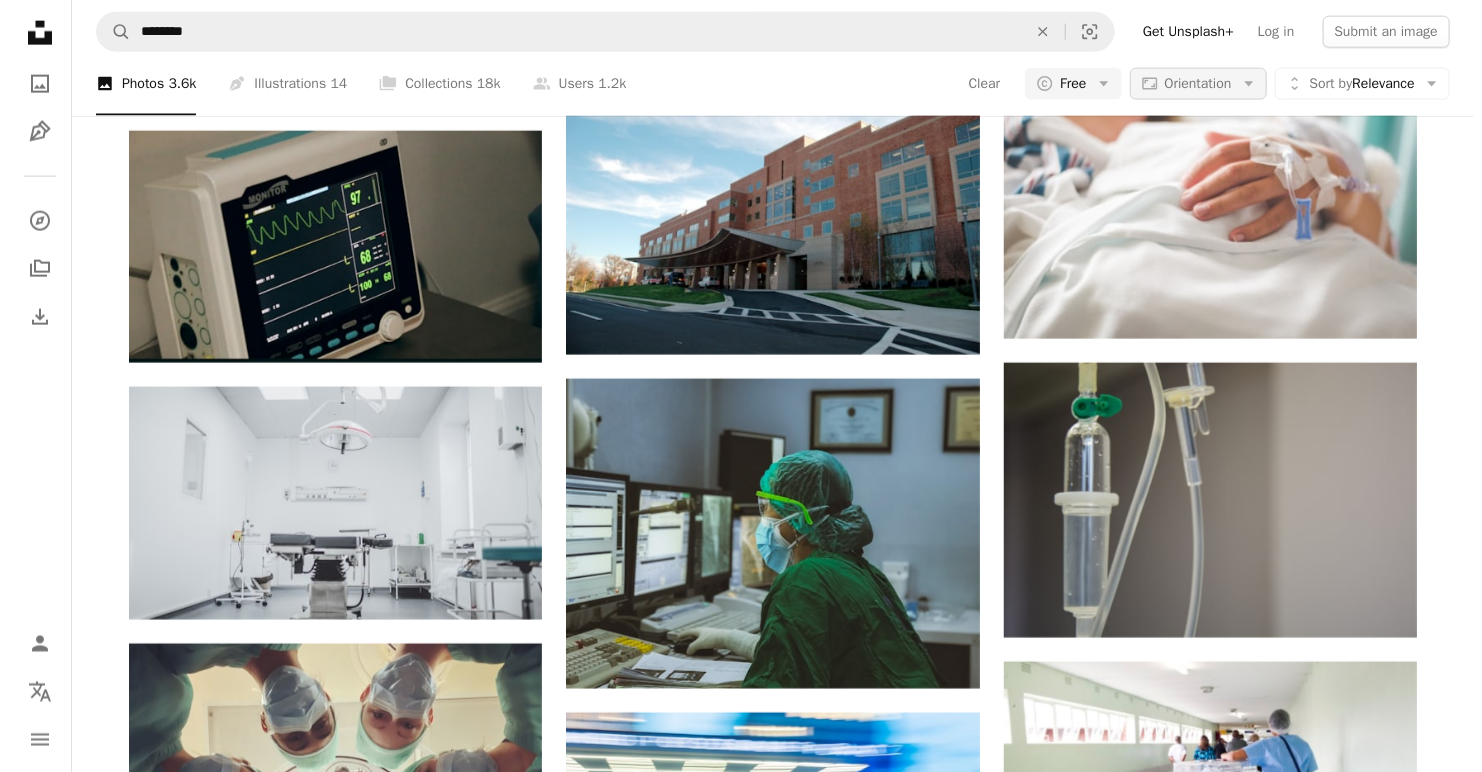 scroll, scrollTop: 0, scrollLeft: 0, axis: both 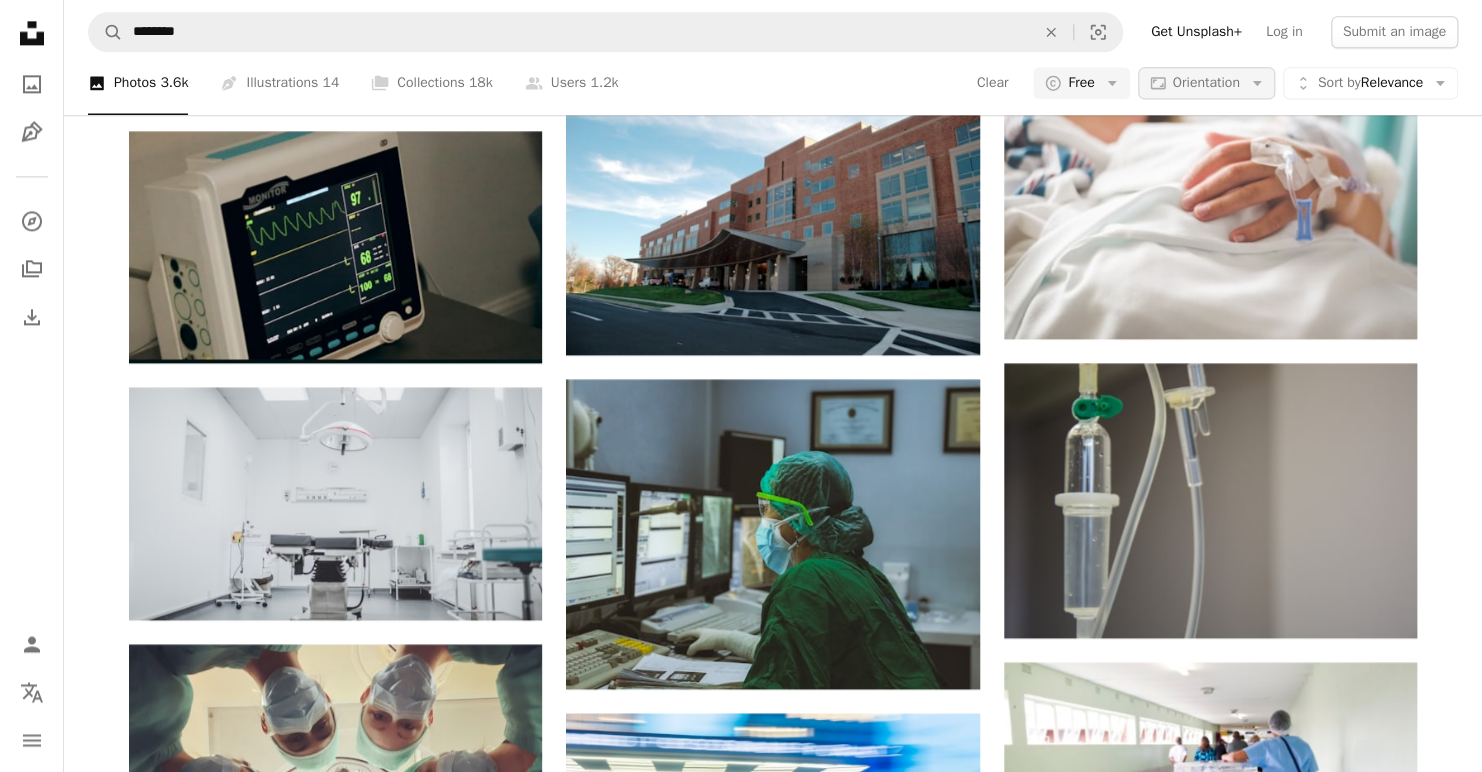 click on "Orientation" at bounding box center (1206, 83) 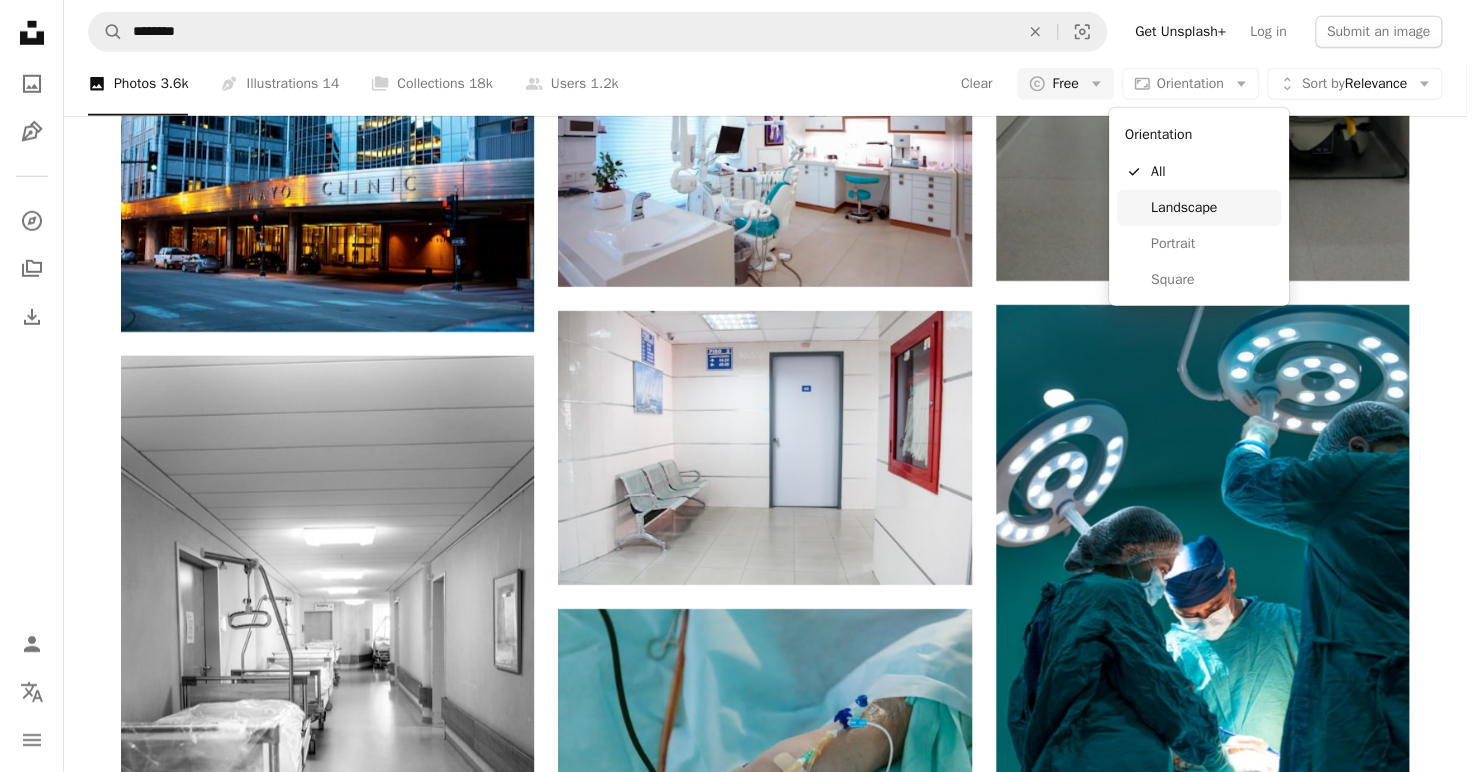 click on "Landscape" at bounding box center [1212, 208] 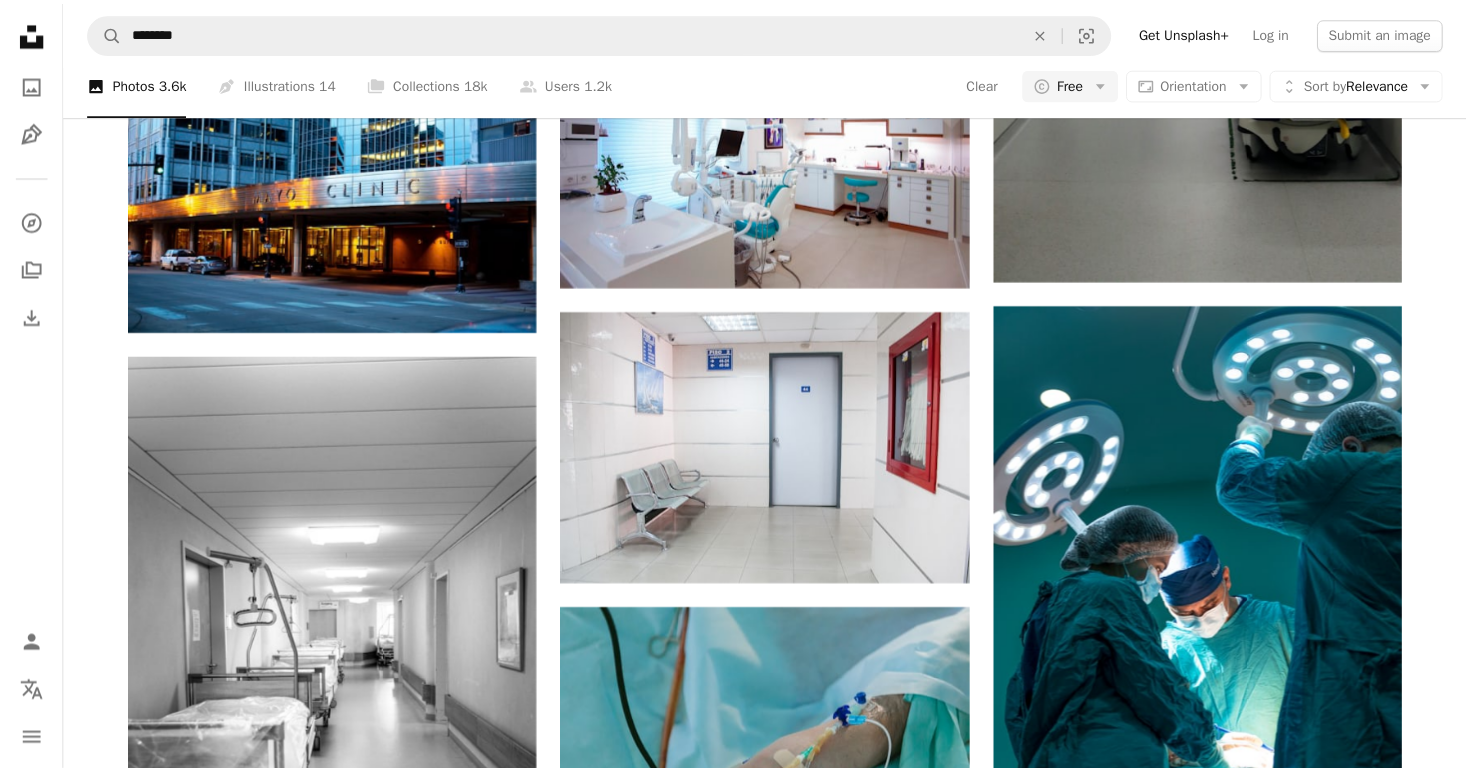 scroll, scrollTop: 0, scrollLeft: 0, axis: both 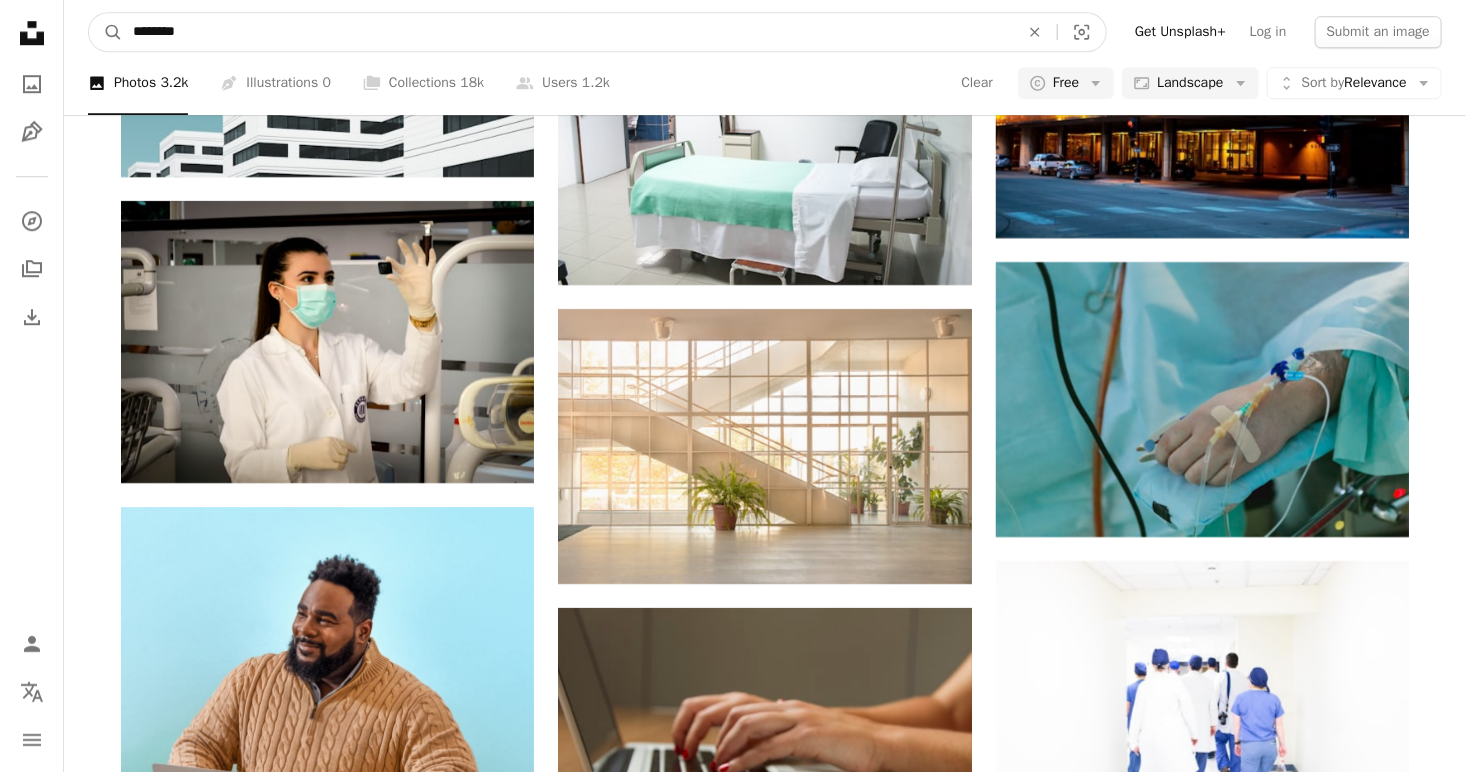 drag, startPoint x: 197, startPoint y: 41, endPoint x: 1, endPoint y: 17, distance: 197.46393 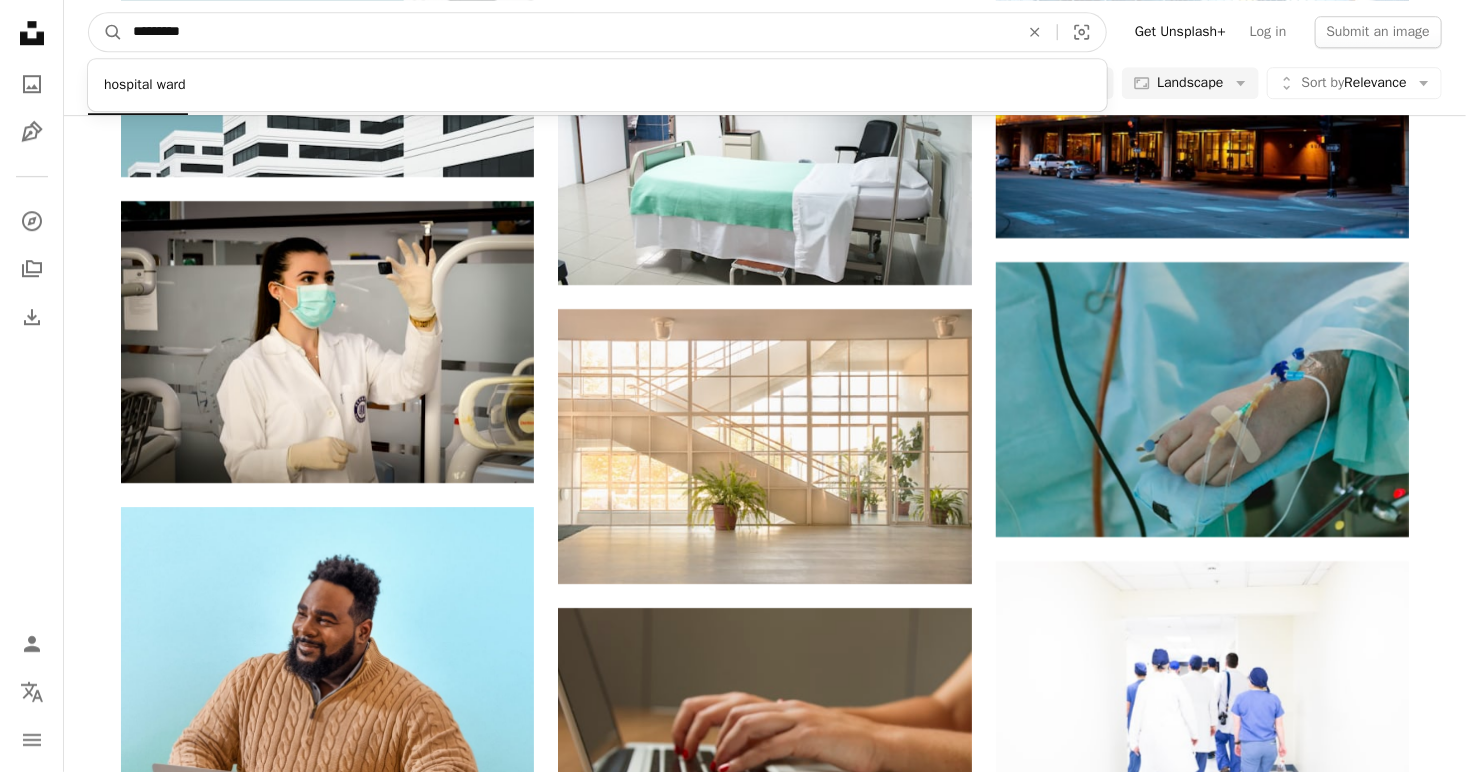 type on "**********" 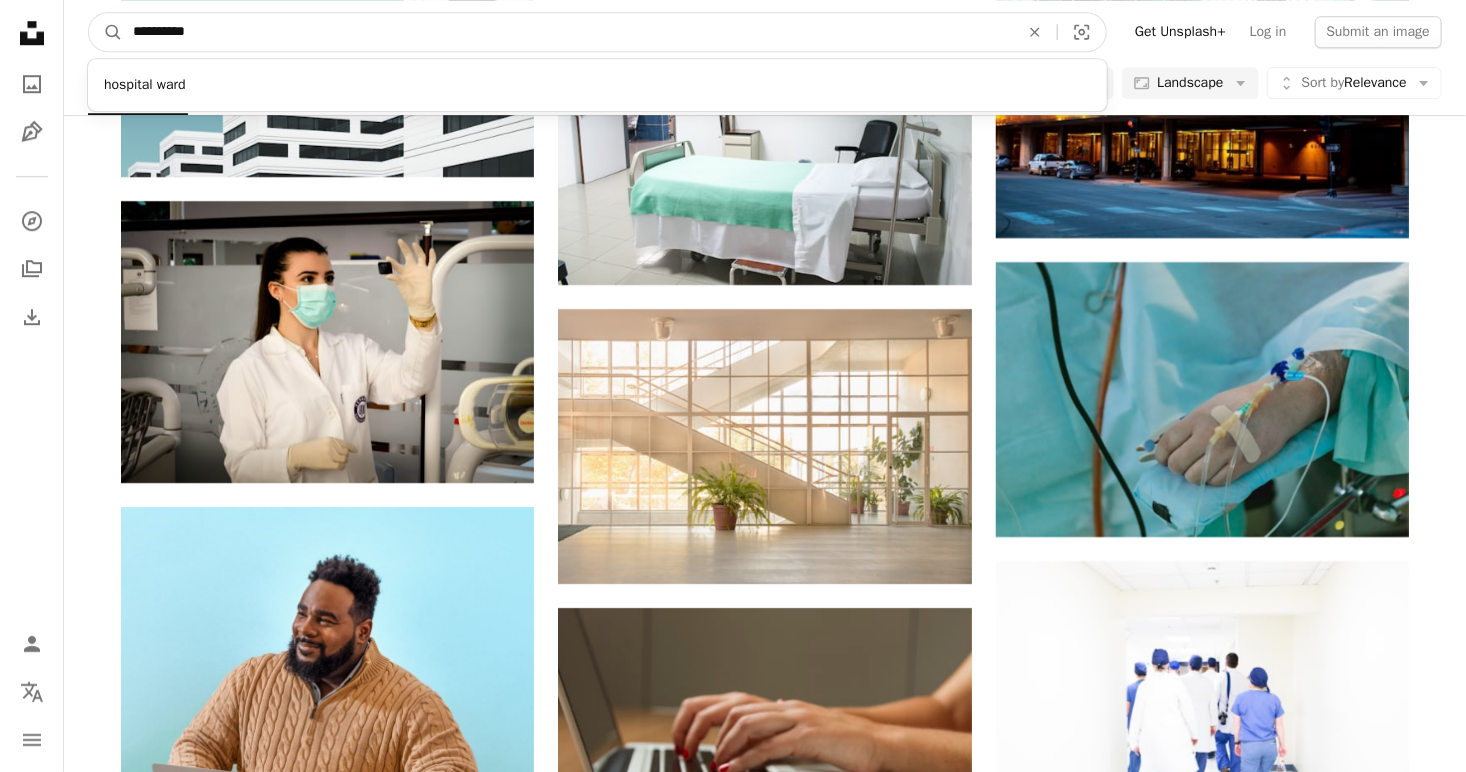 click on "A magnifying glass" at bounding box center (106, 32) 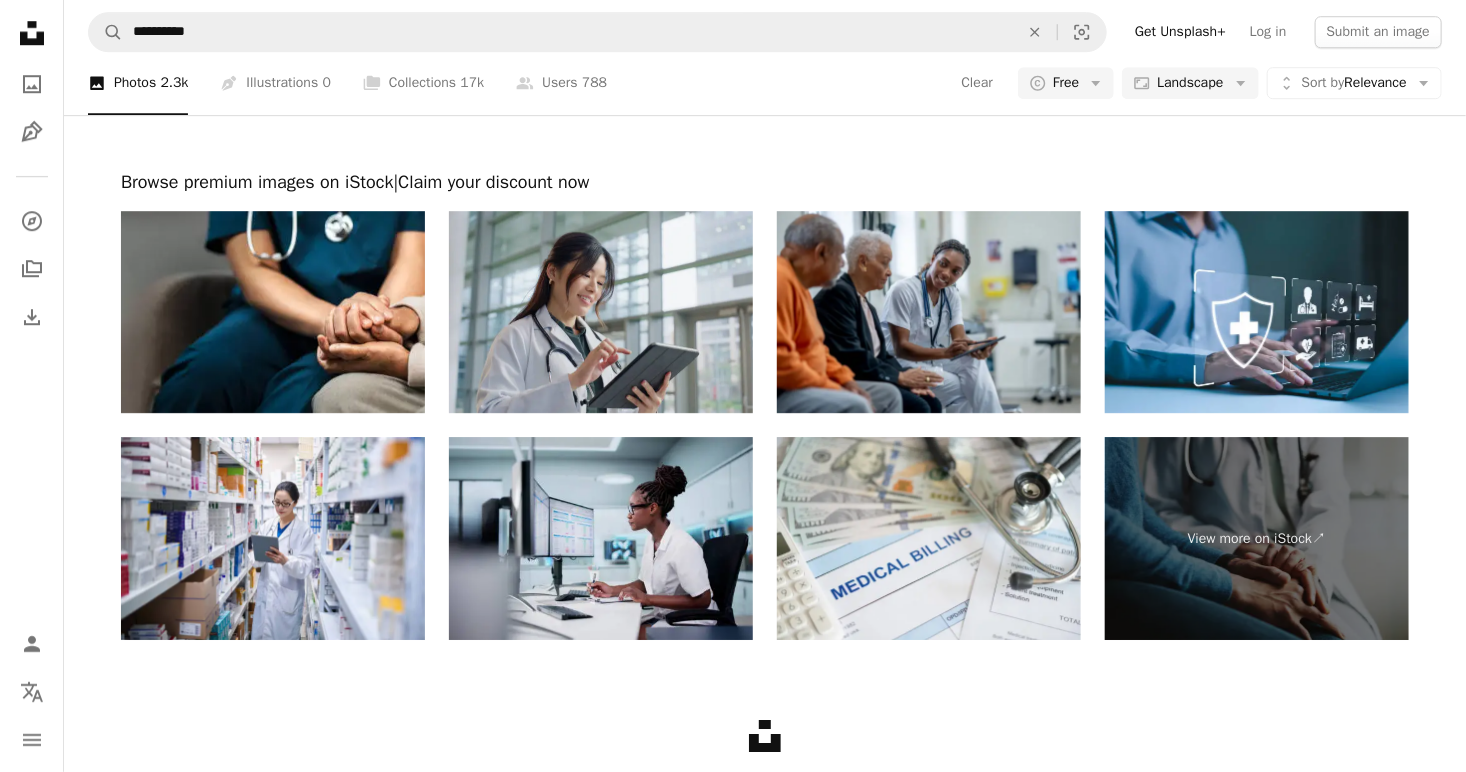 scroll, scrollTop: 0, scrollLeft: 0, axis: both 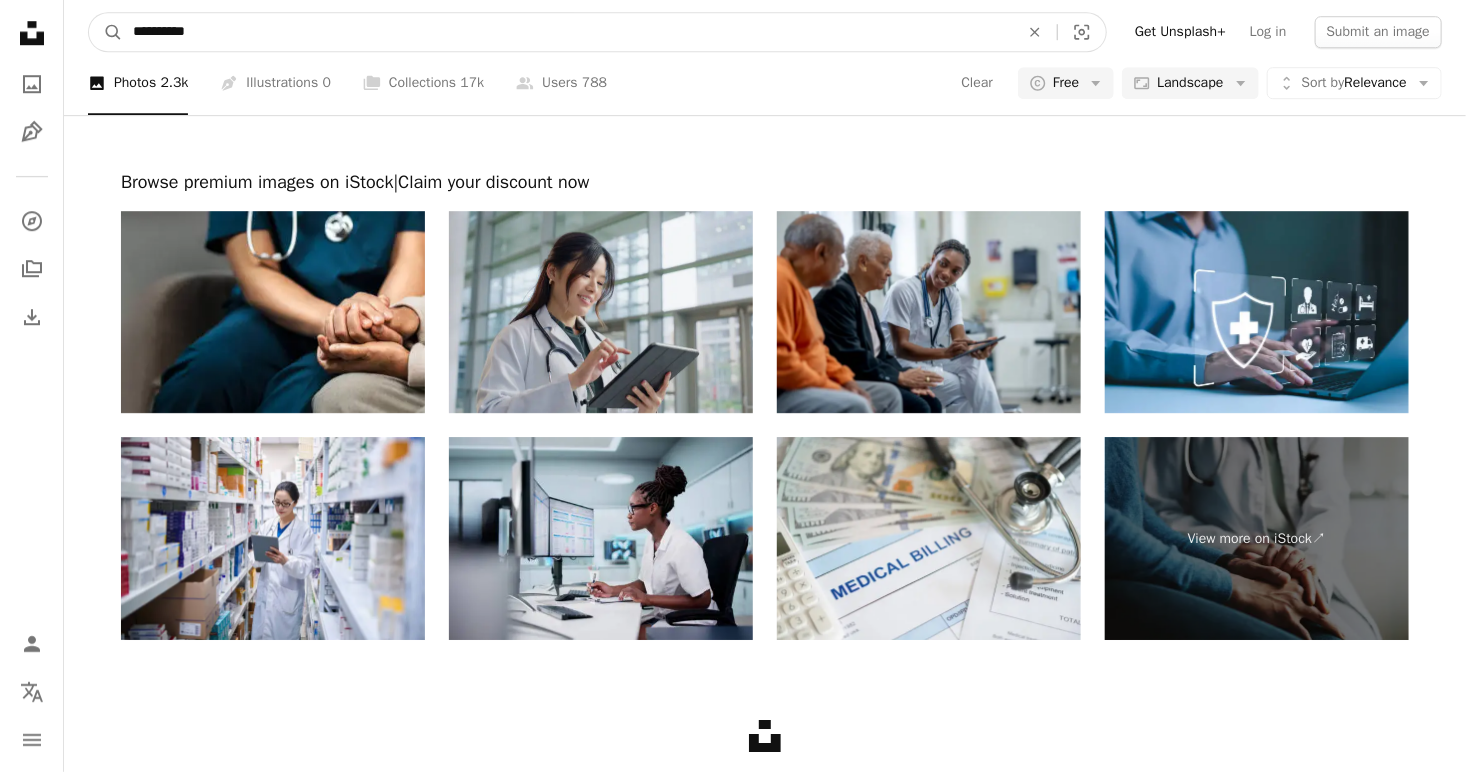 drag, startPoint x: 248, startPoint y: 41, endPoint x: -51, endPoint y: 27, distance: 299.32758 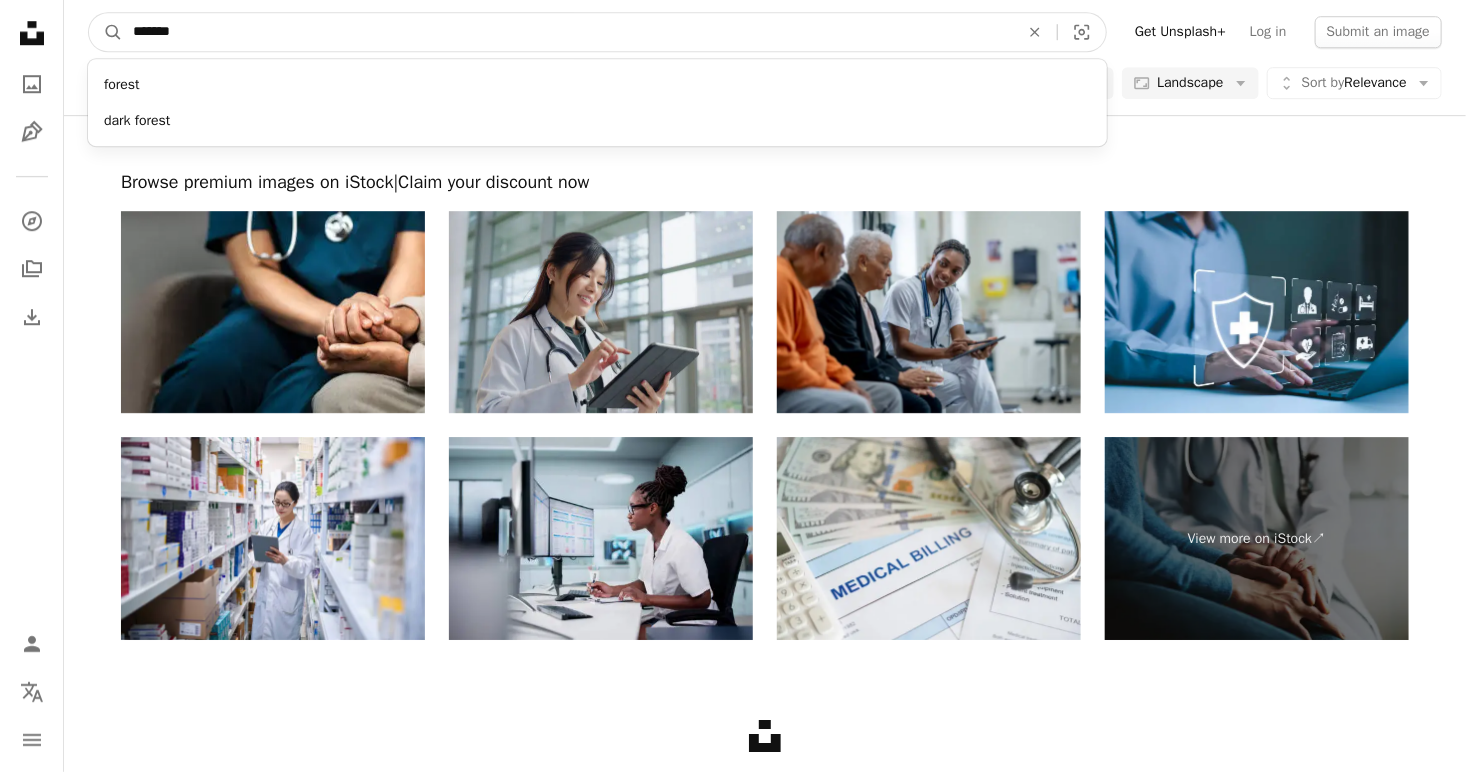 type on "********" 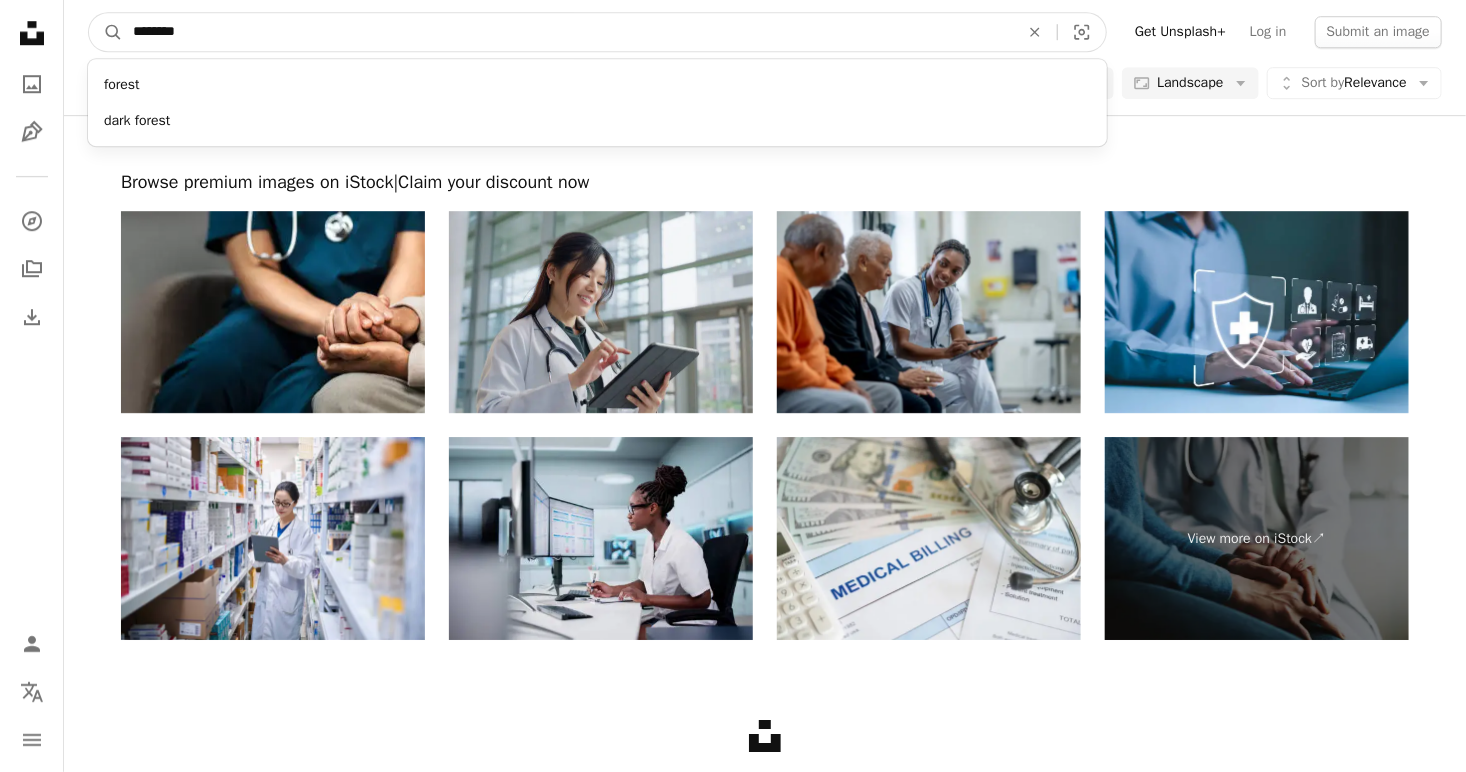 click on "A magnifying glass" at bounding box center [106, 32] 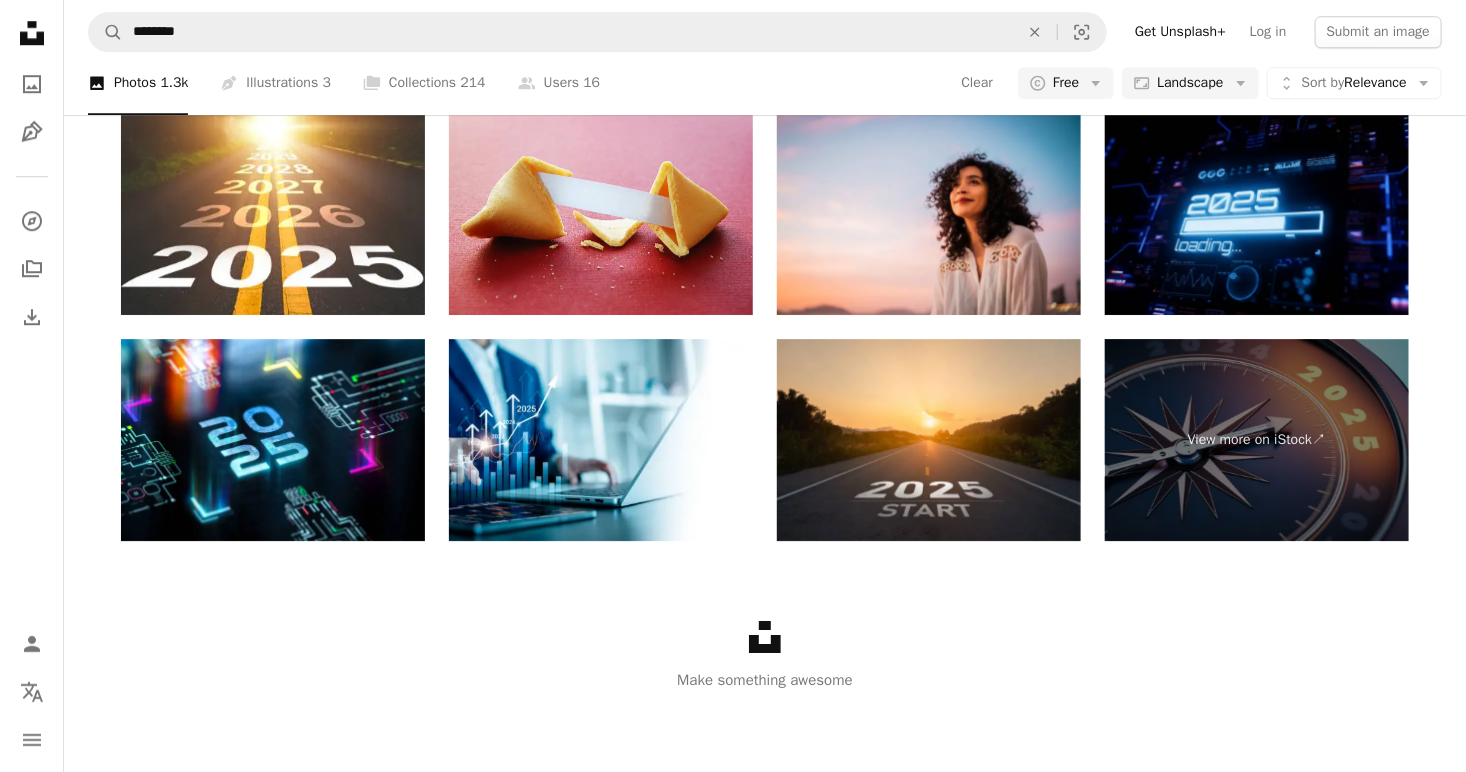 scroll, scrollTop: 400, scrollLeft: 0, axis: vertical 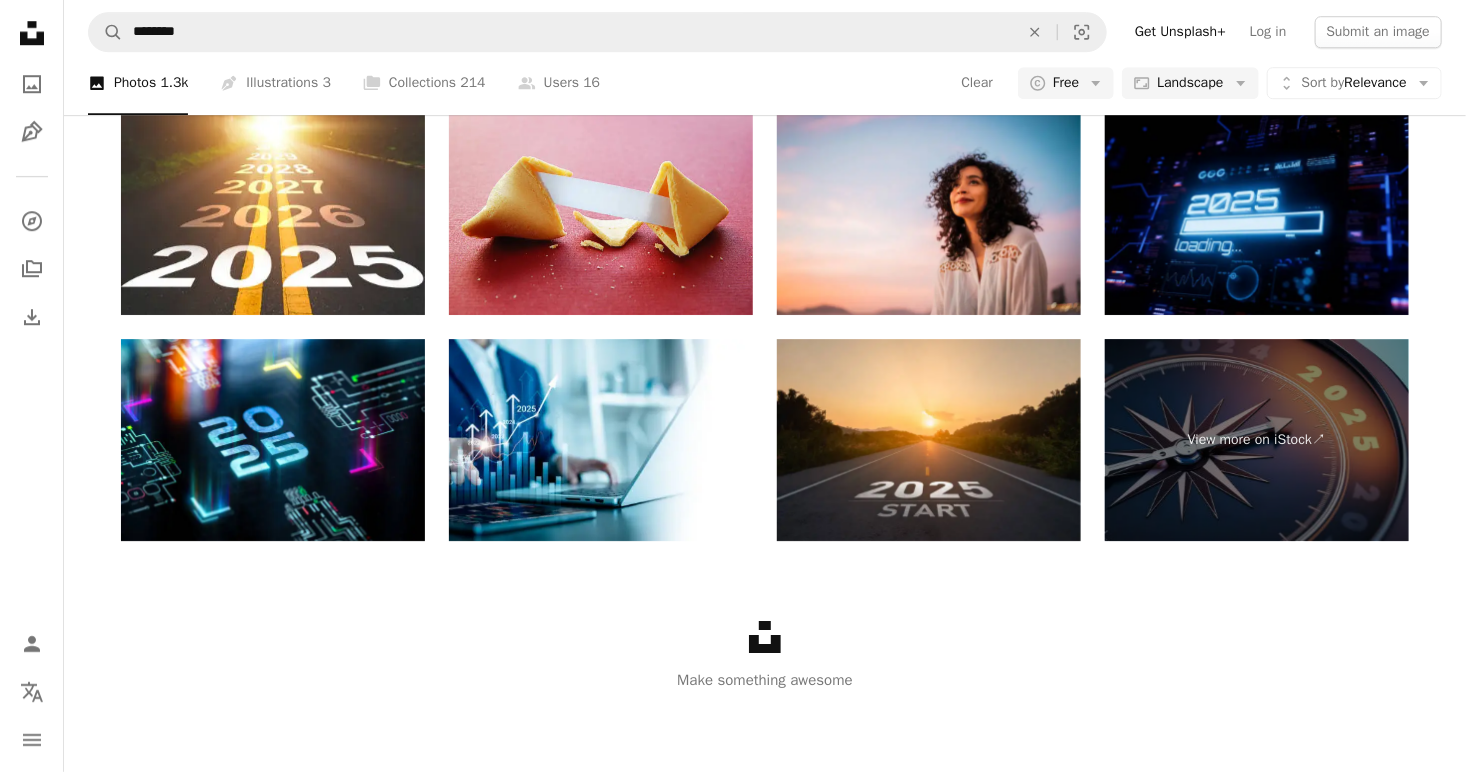 click on "Load more" at bounding box center [765, -65] 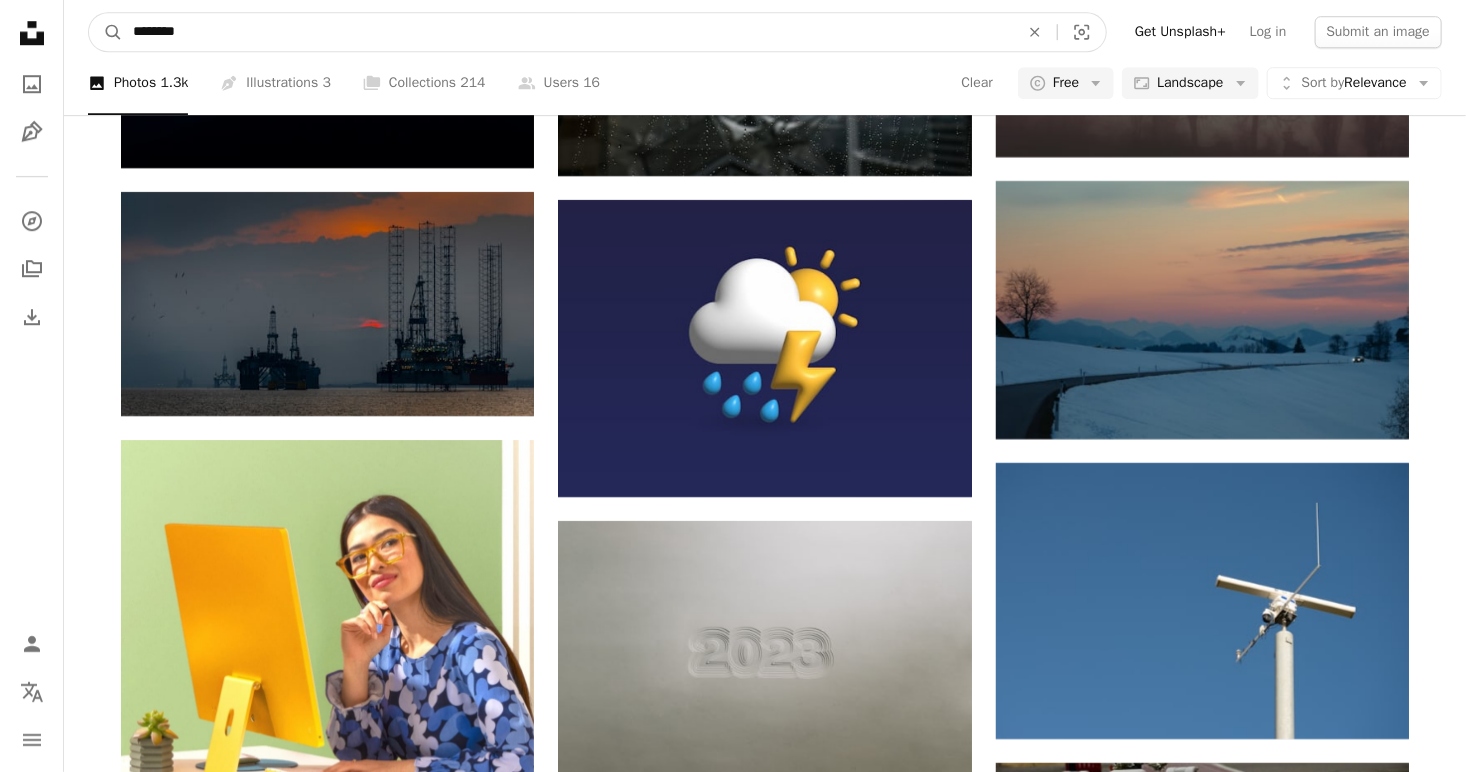 drag, startPoint x: 234, startPoint y: 38, endPoint x: -51, endPoint y: -25, distance: 291.88013 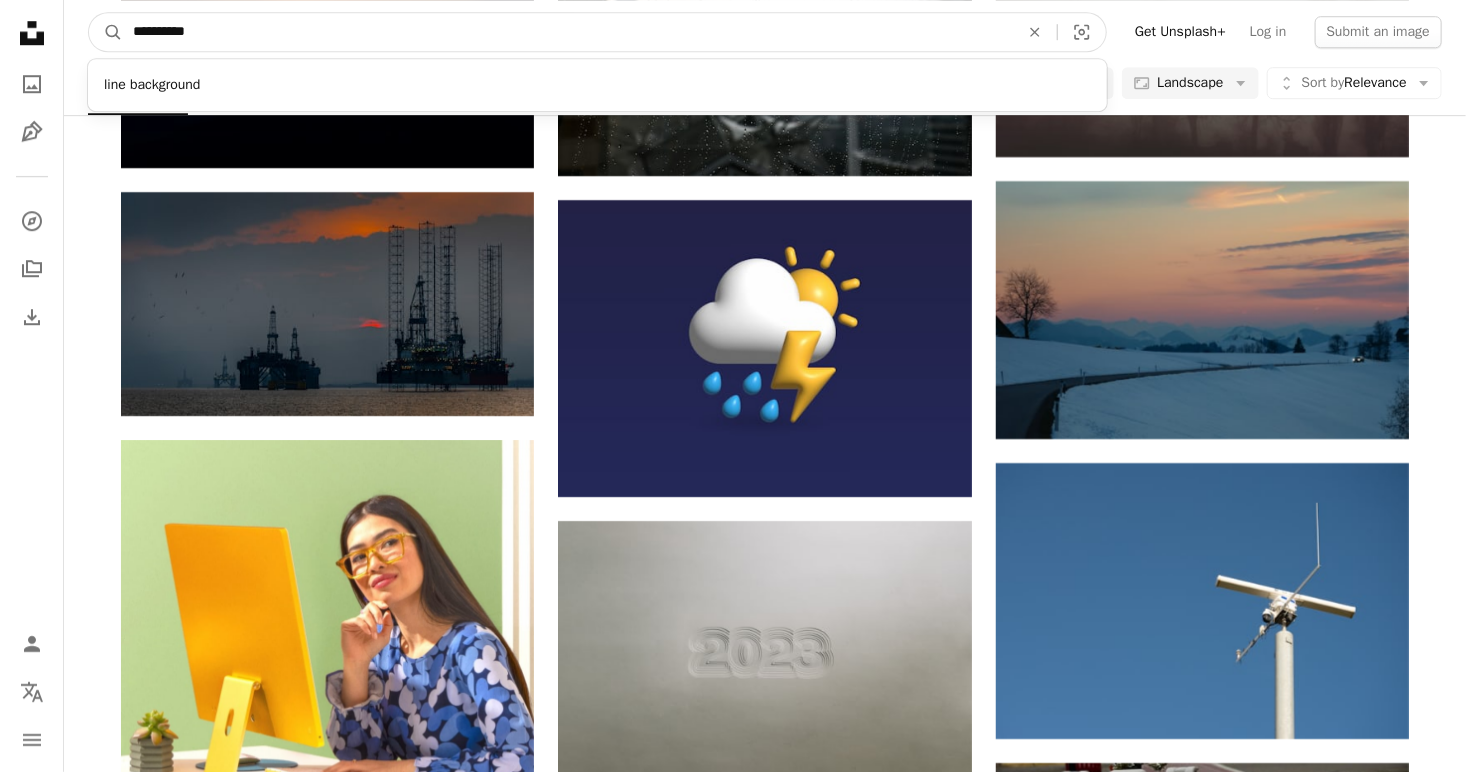 type on "**********" 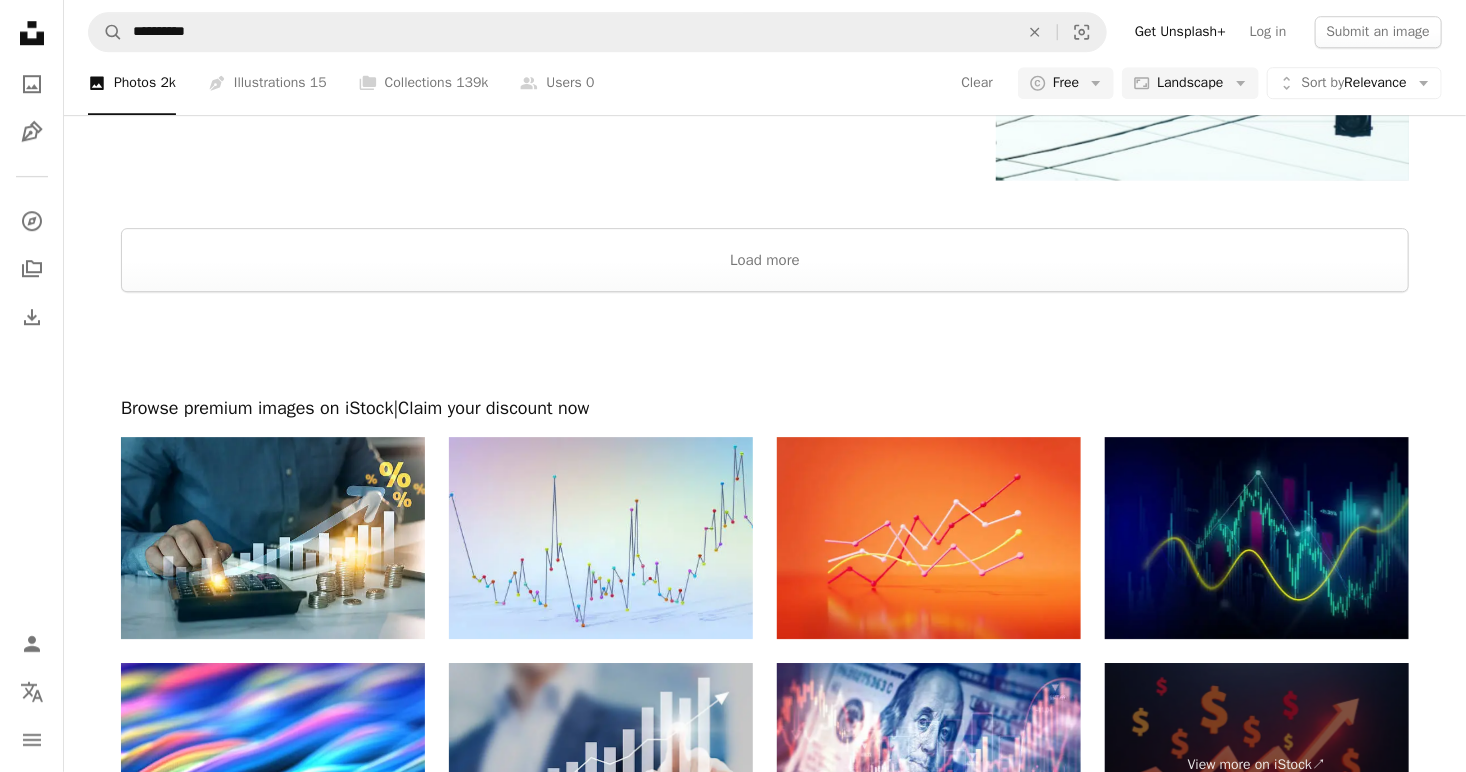 scroll, scrollTop: 2800, scrollLeft: 0, axis: vertical 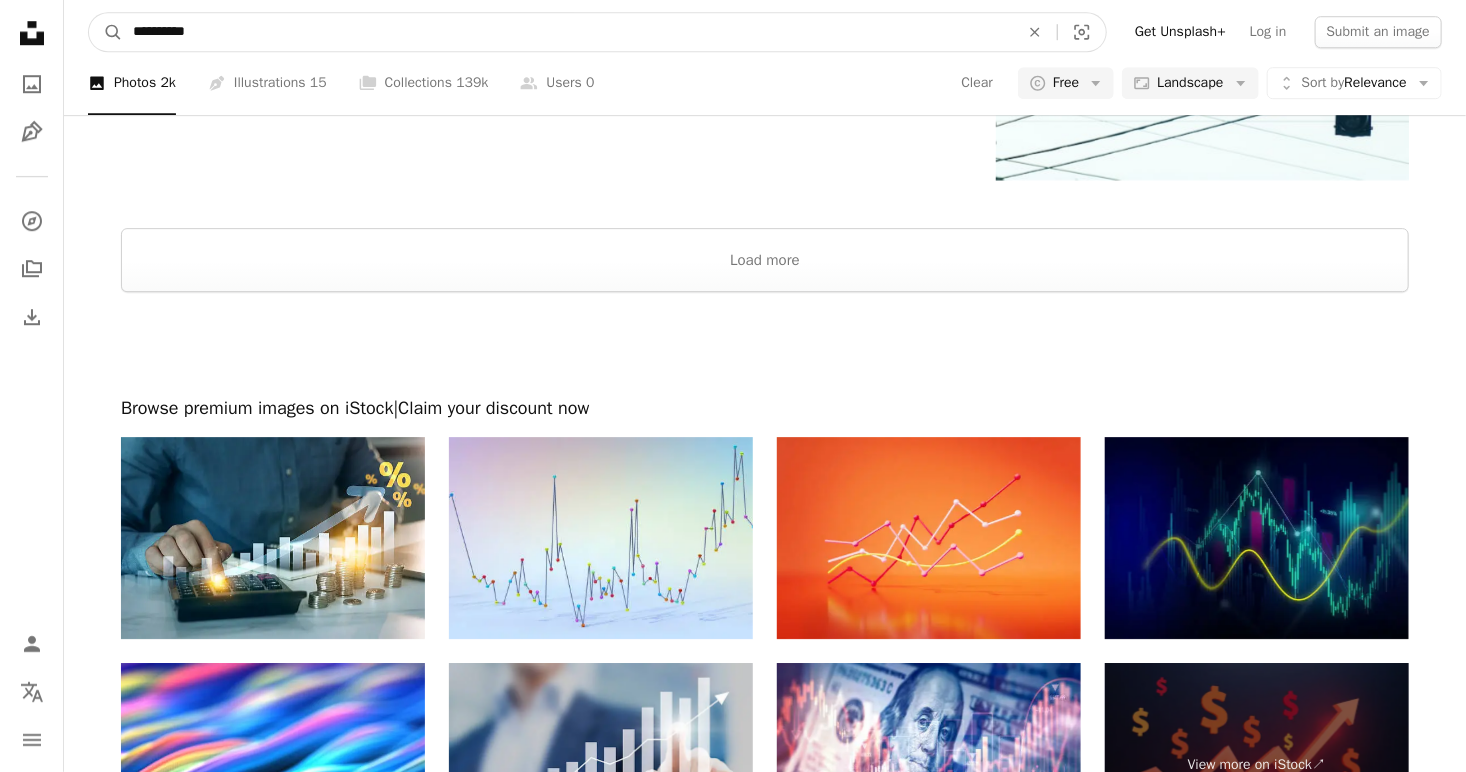 click on "**********" at bounding box center (568, 32) 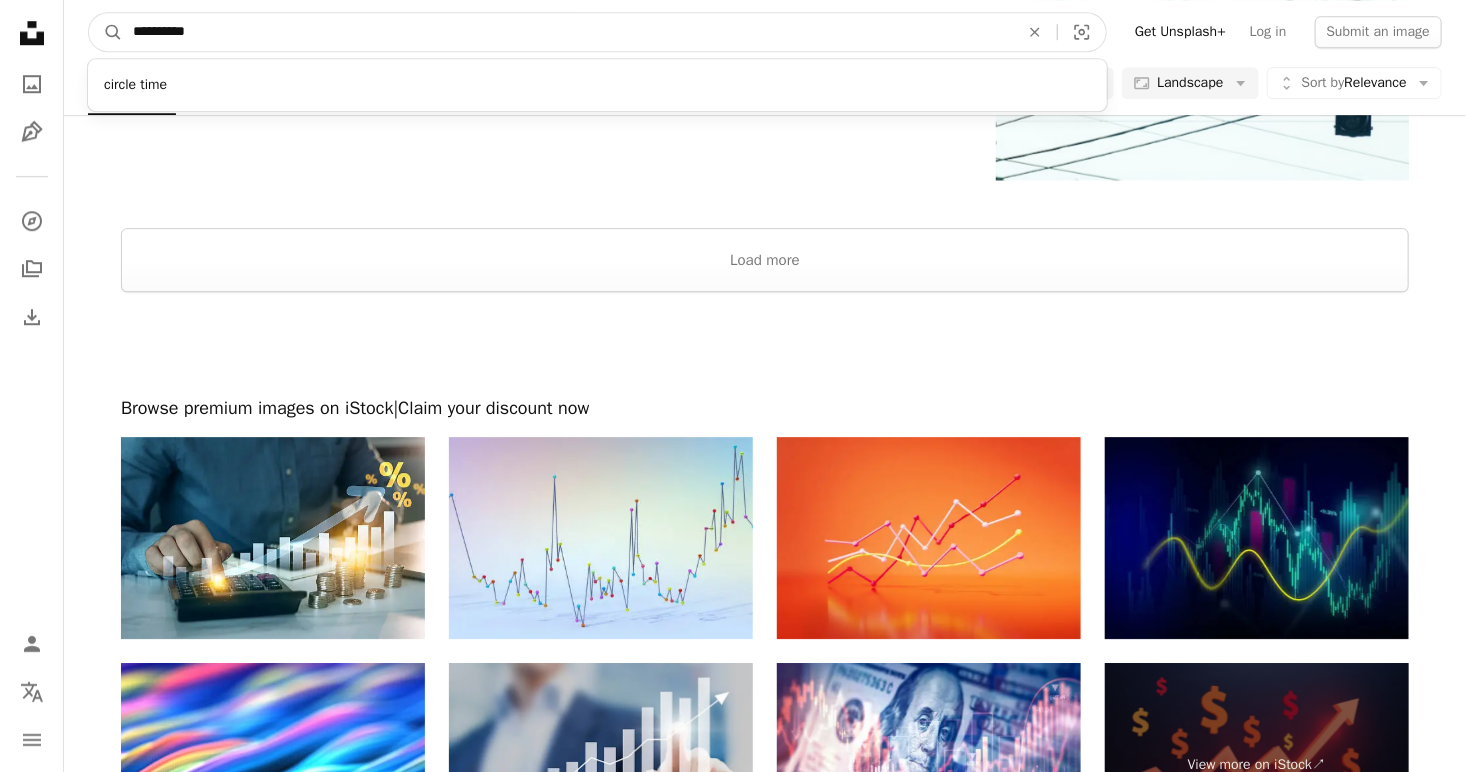 type on "**********" 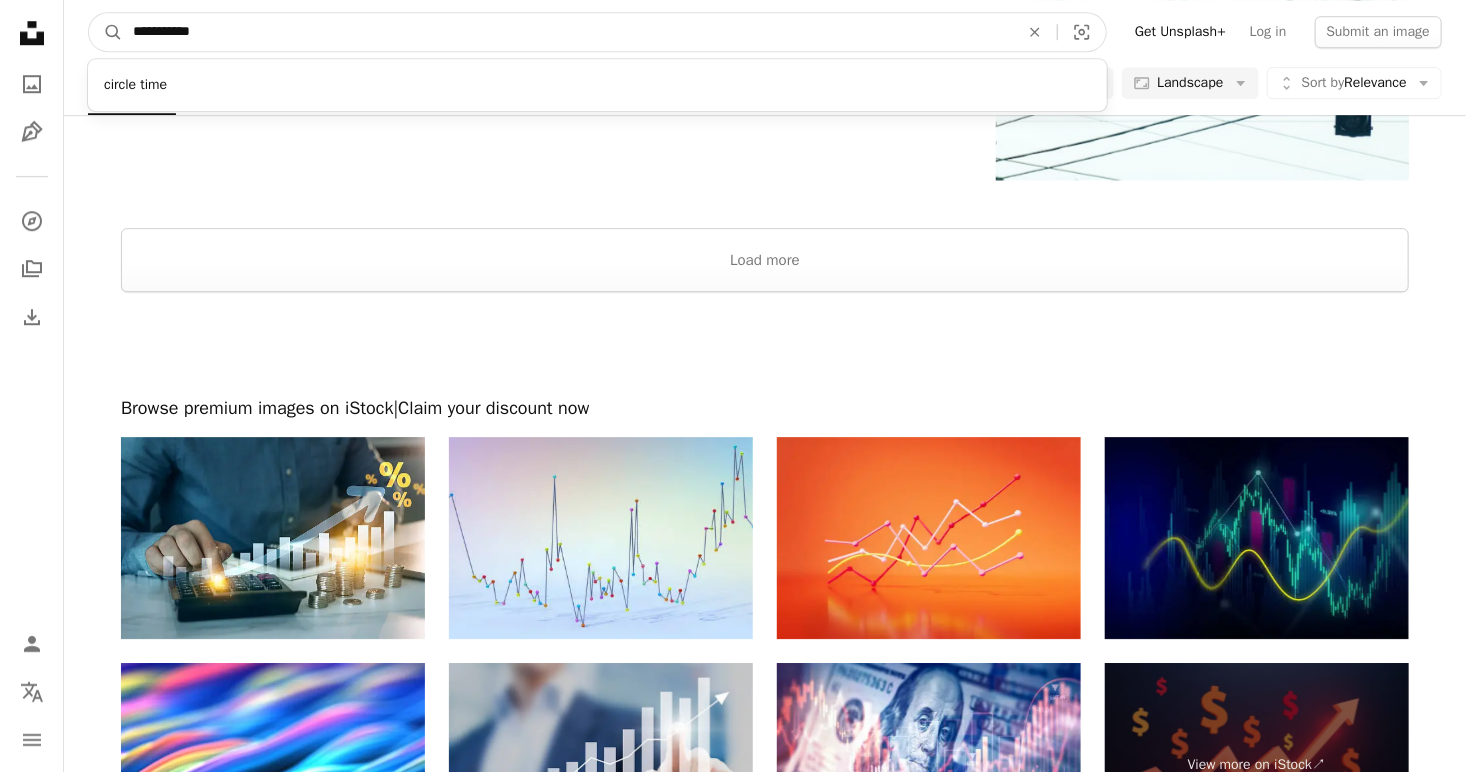 click on "A magnifying glass" at bounding box center [106, 32] 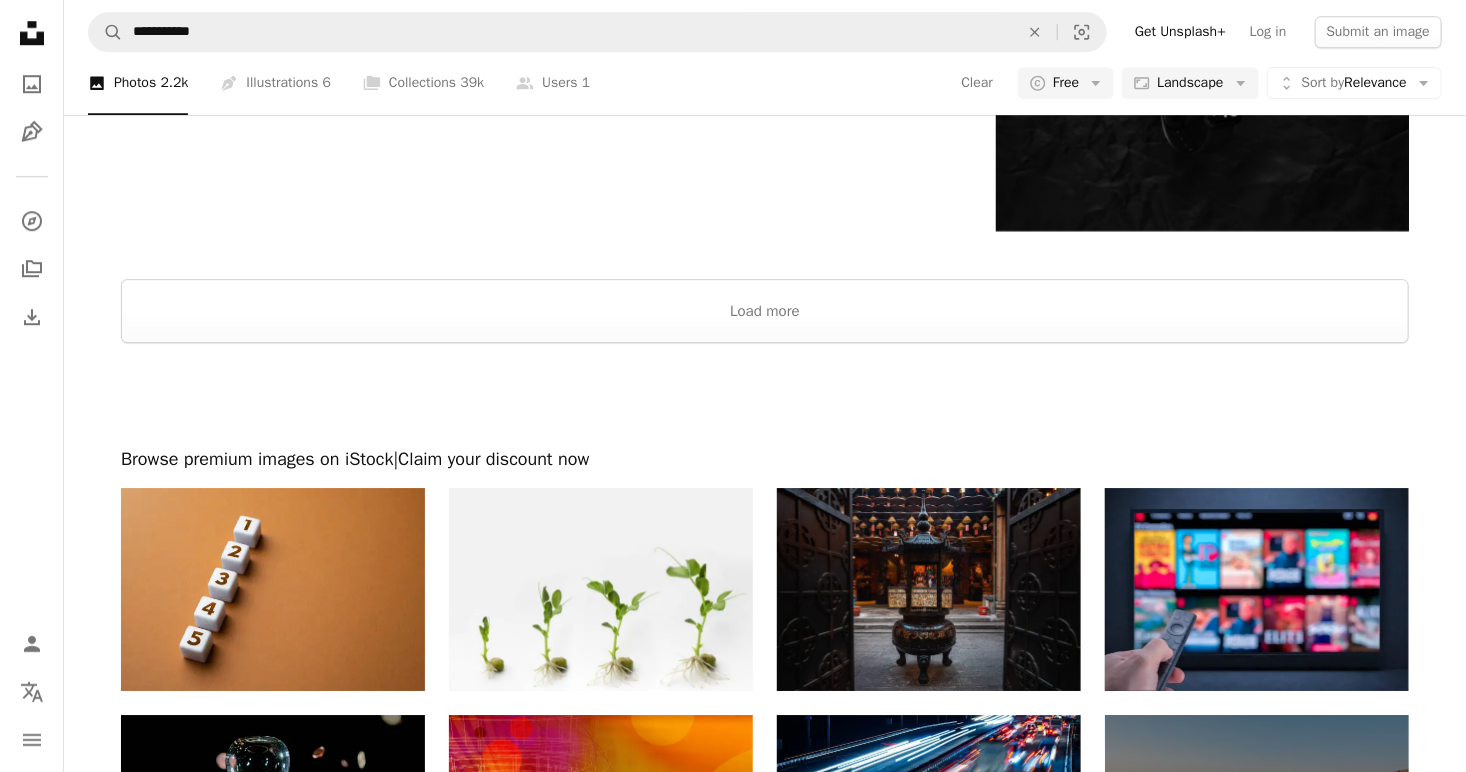 scroll, scrollTop: 0, scrollLeft: 0, axis: both 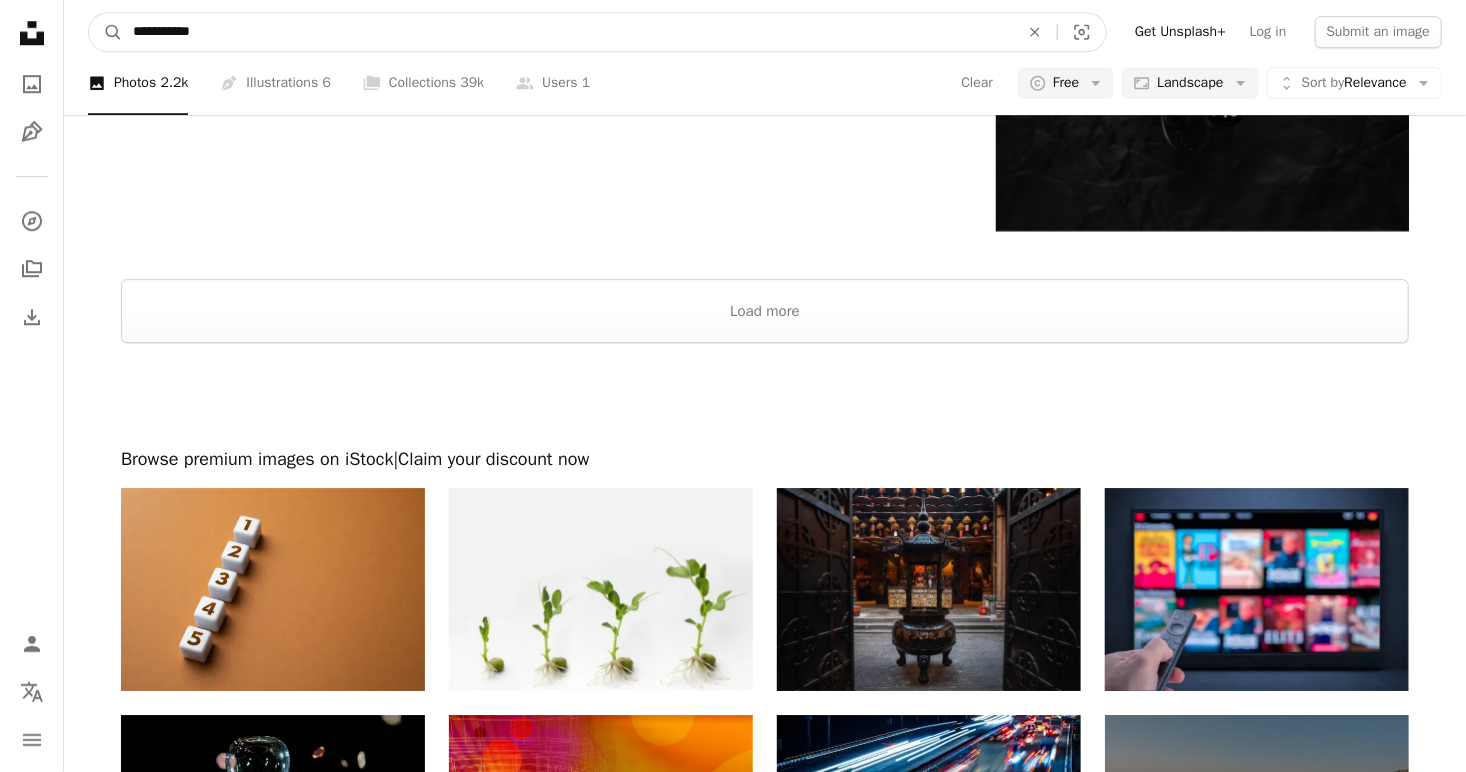drag, startPoint x: 224, startPoint y: 35, endPoint x: -51, endPoint y: -12, distance: 278.98746 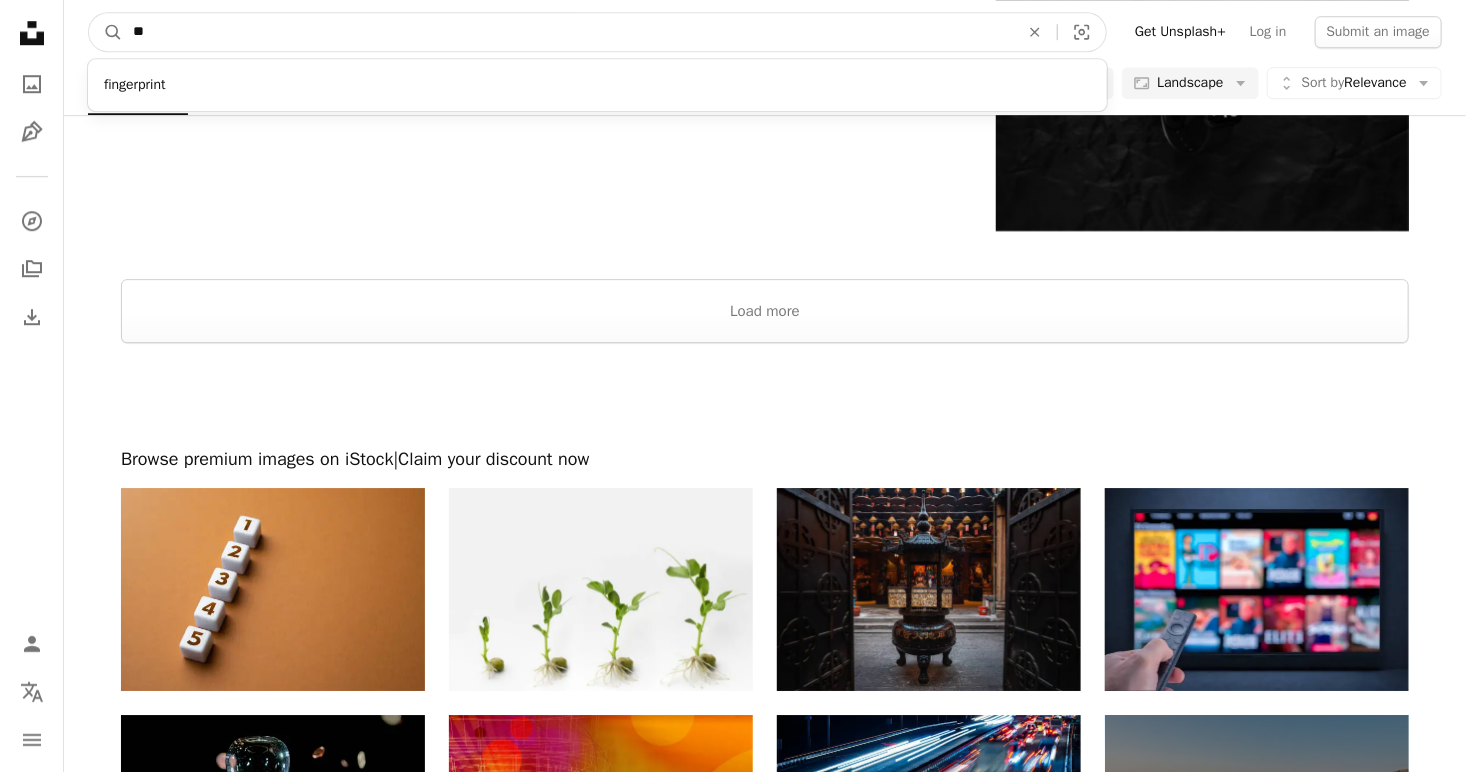 type on "*" 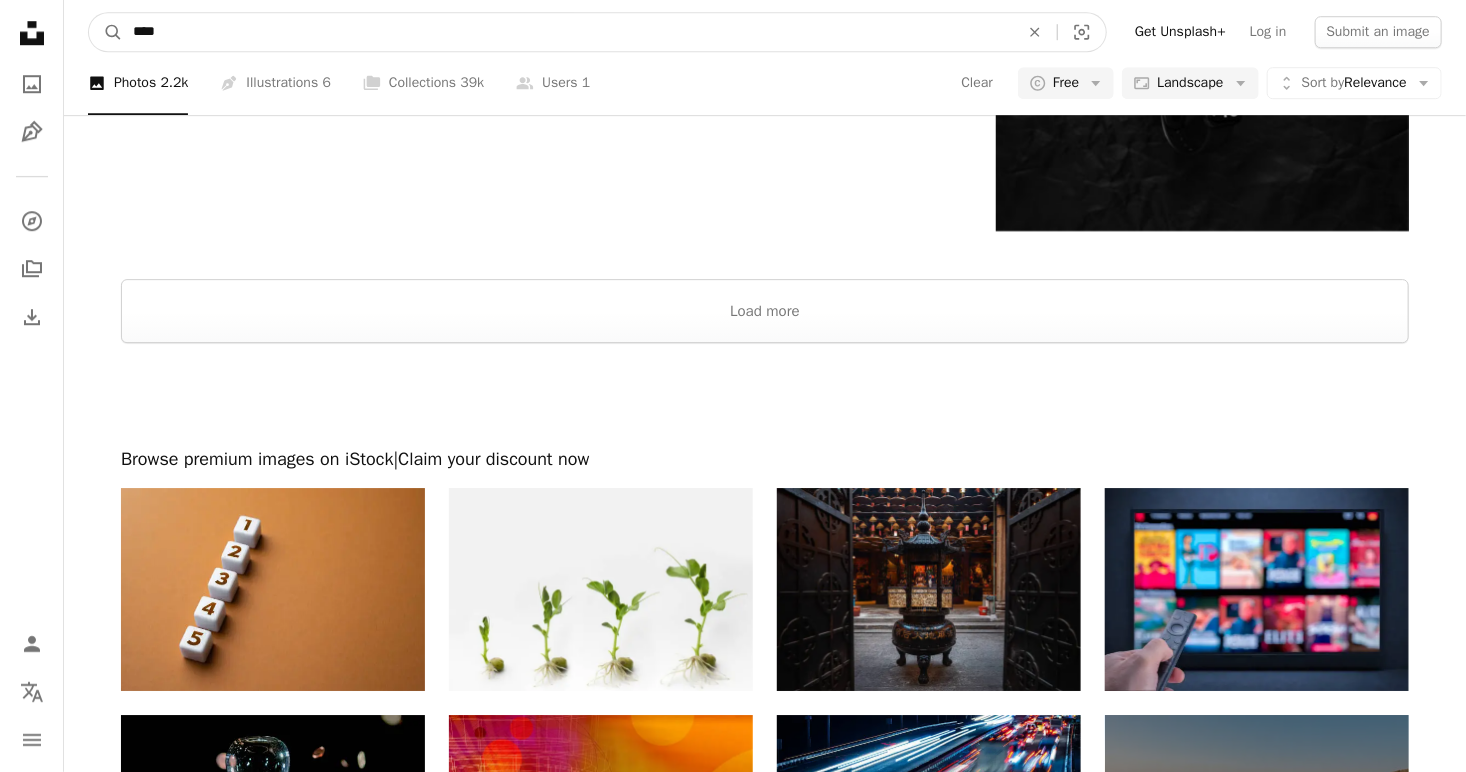 type on "*****" 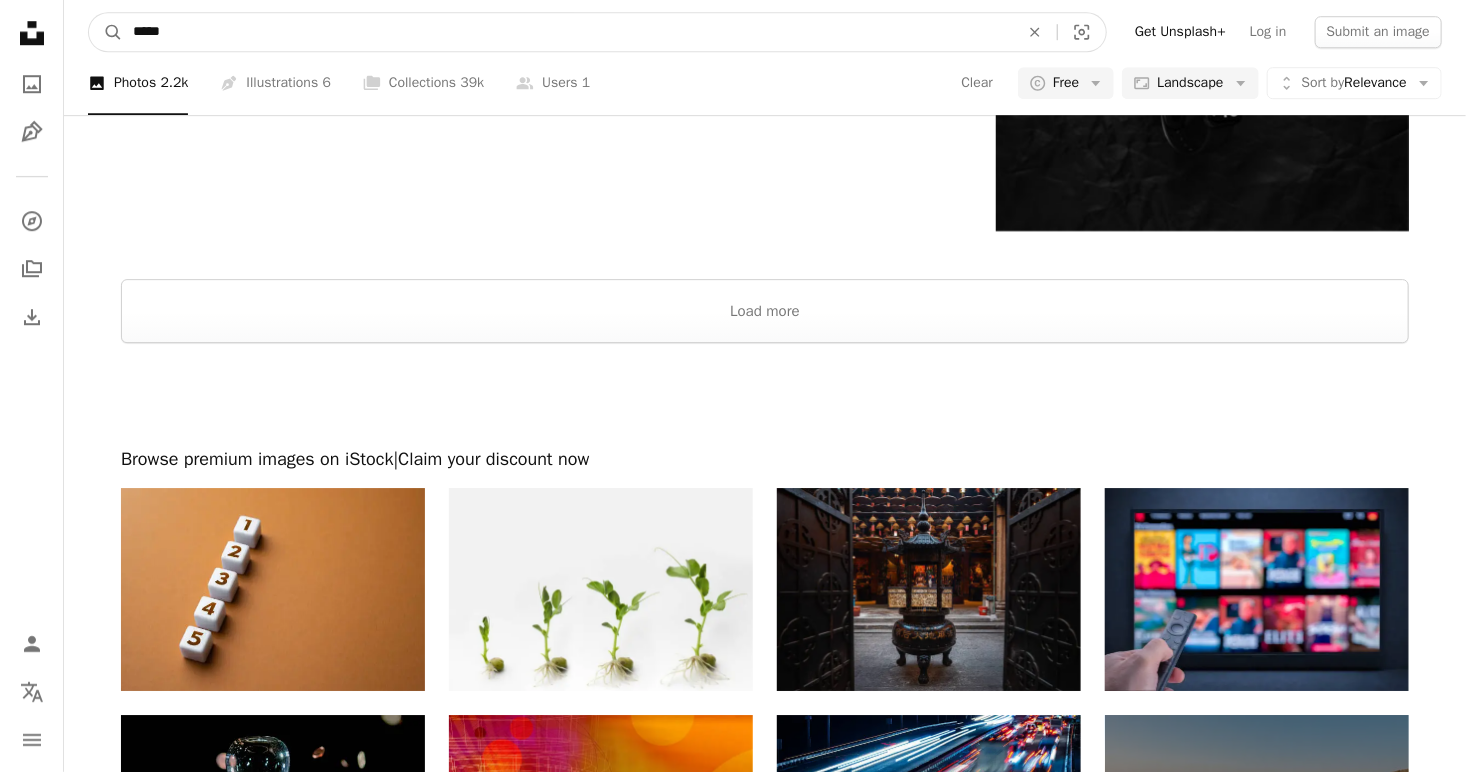 click on "A magnifying glass" at bounding box center [106, 32] 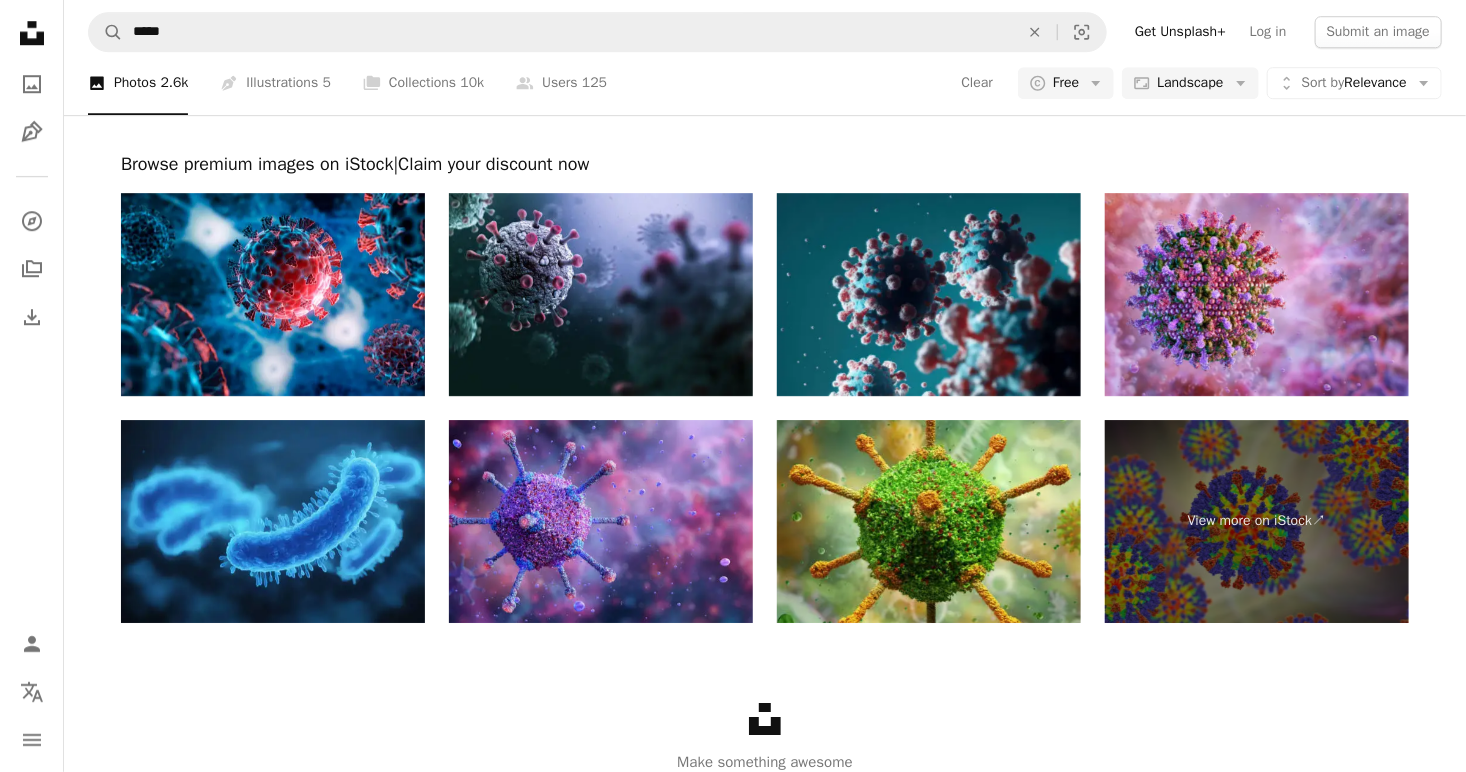 scroll, scrollTop: 2300, scrollLeft: 0, axis: vertical 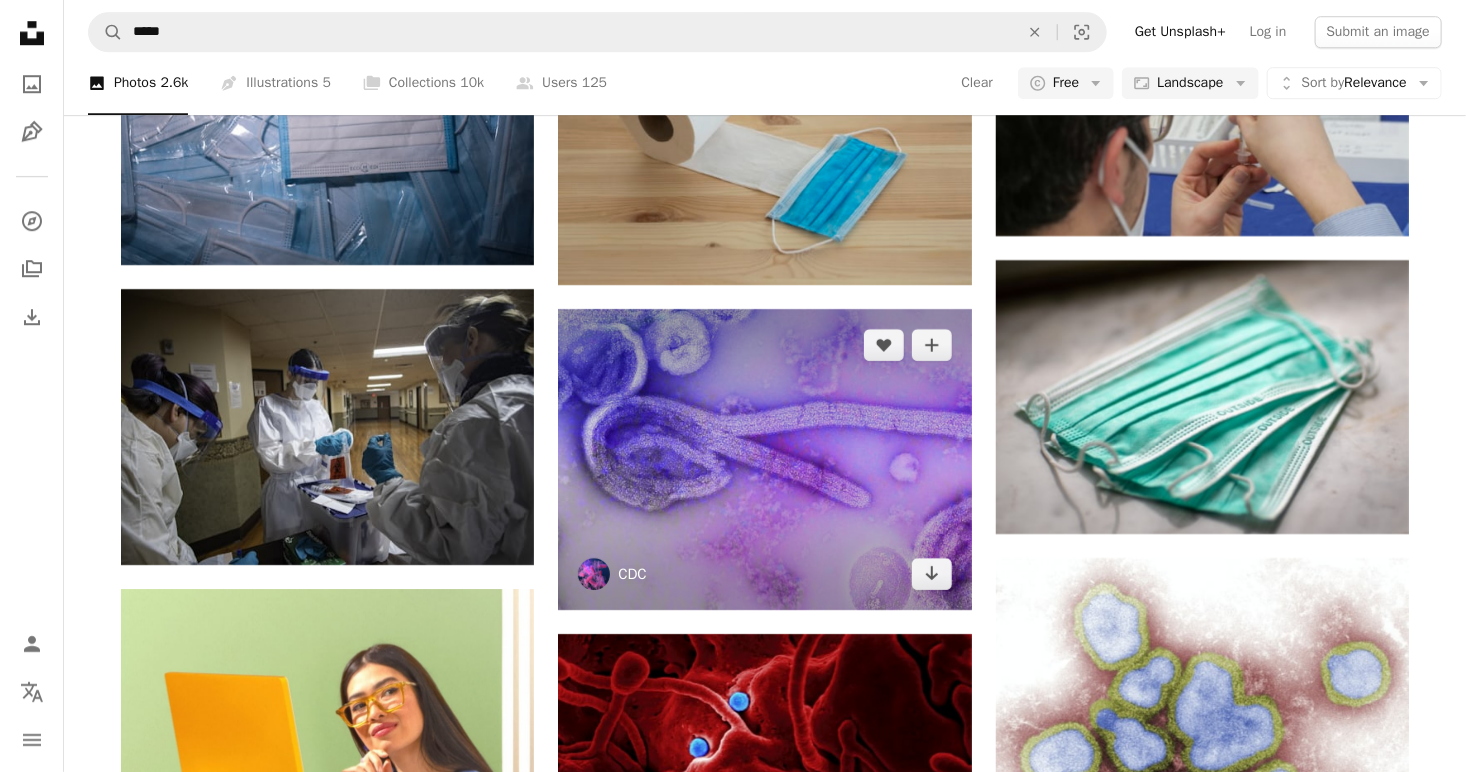 click on "CDC" at bounding box center [632, 574] 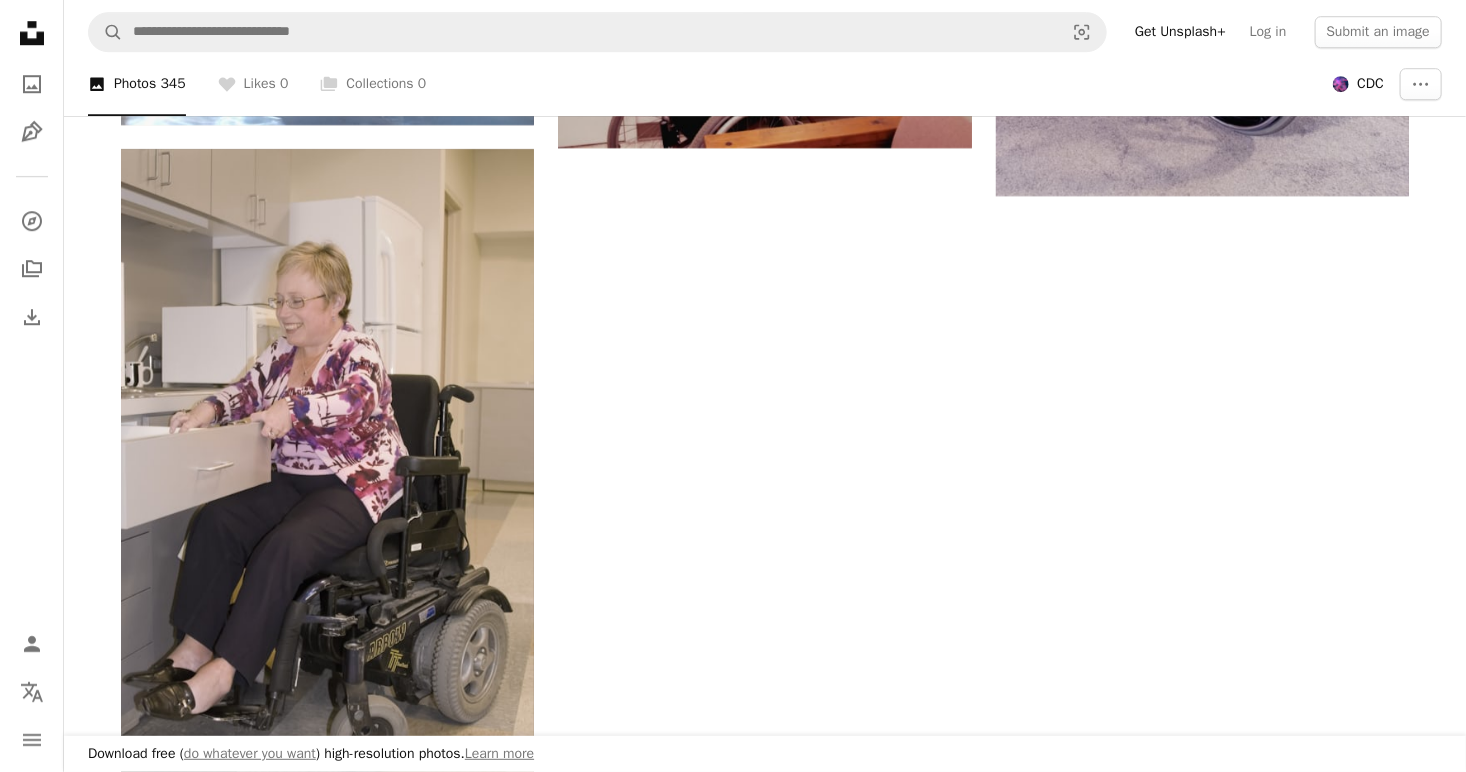 scroll, scrollTop: 3749, scrollLeft: 0, axis: vertical 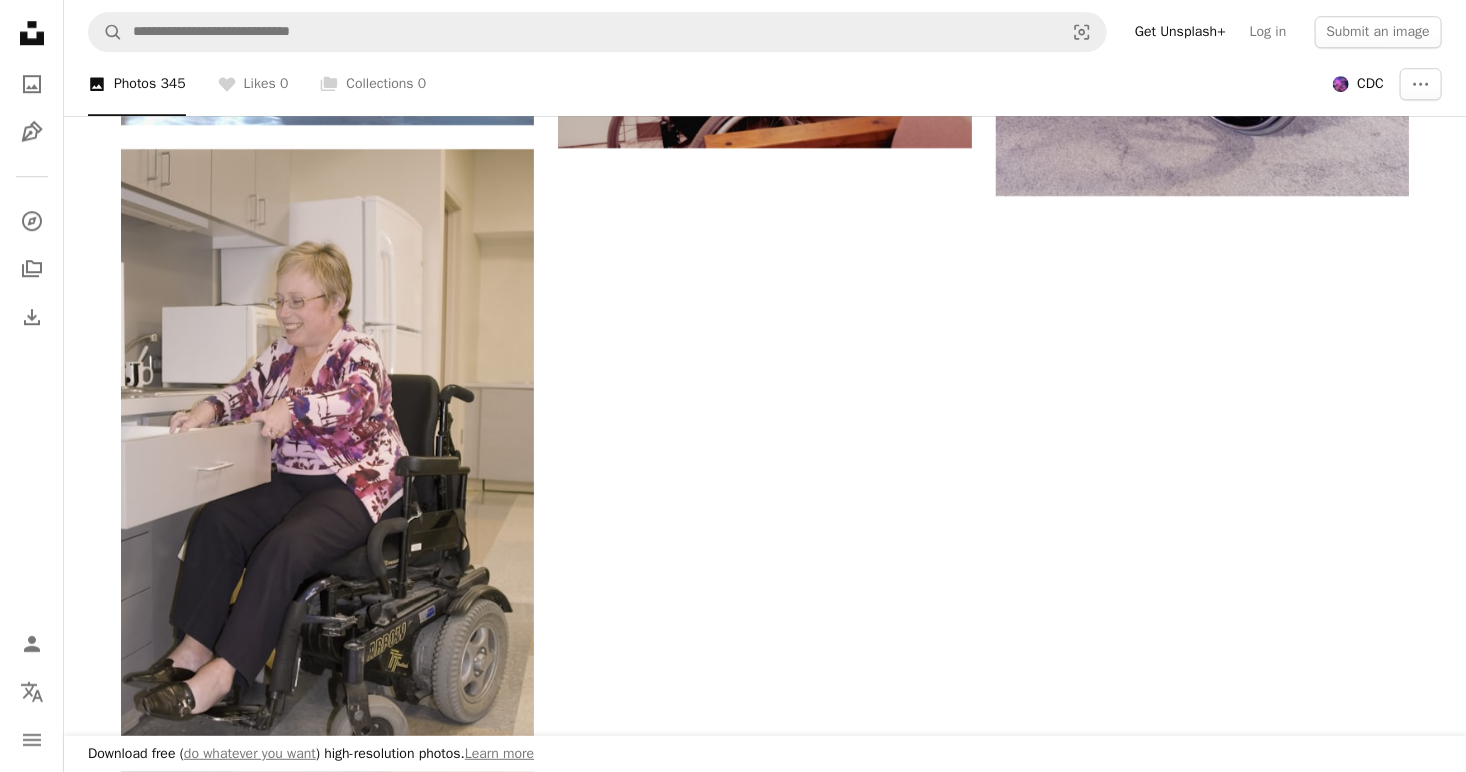 click on "Load more" at bounding box center (765, 1014) 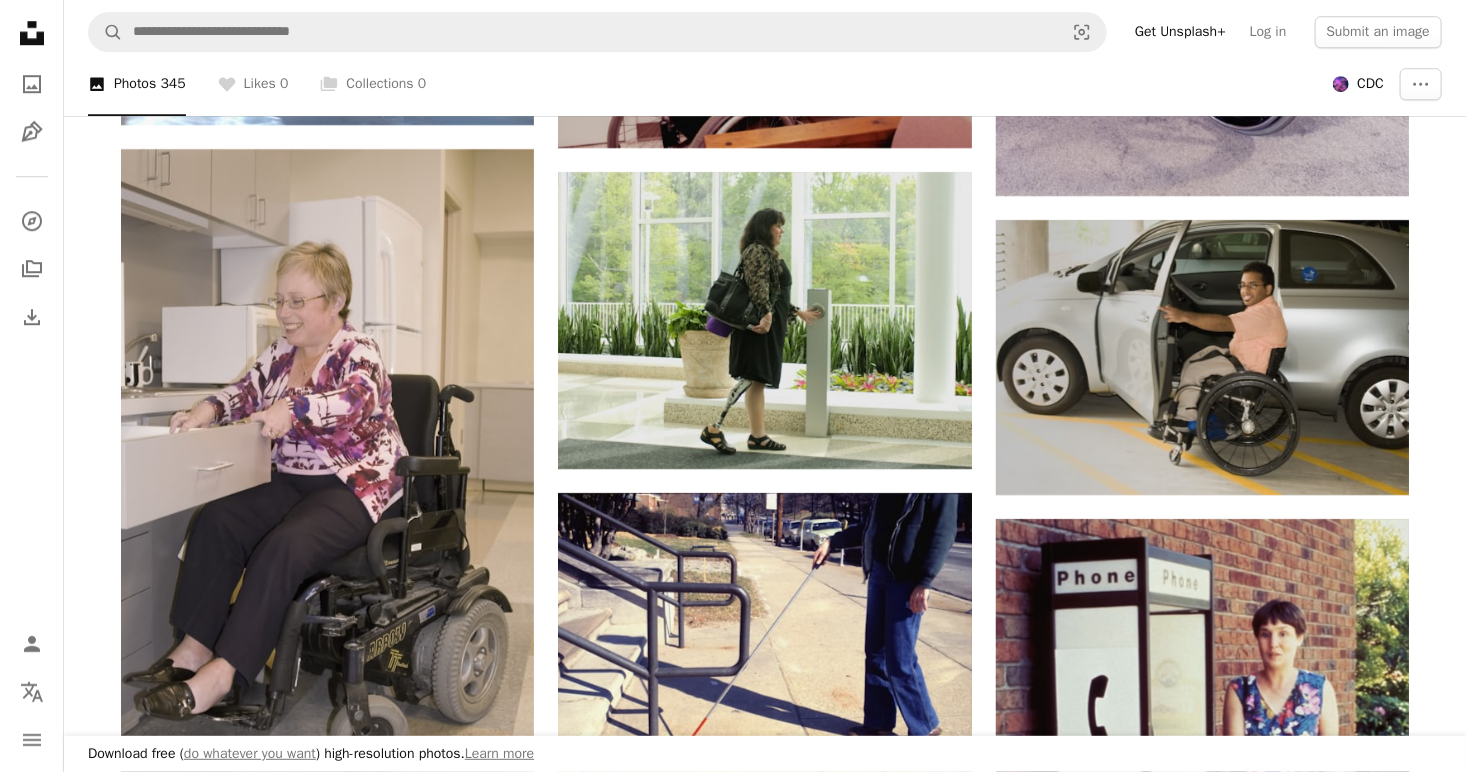 scroll, scrollTop: 39649, scrollLeft: 0, axis: vertical 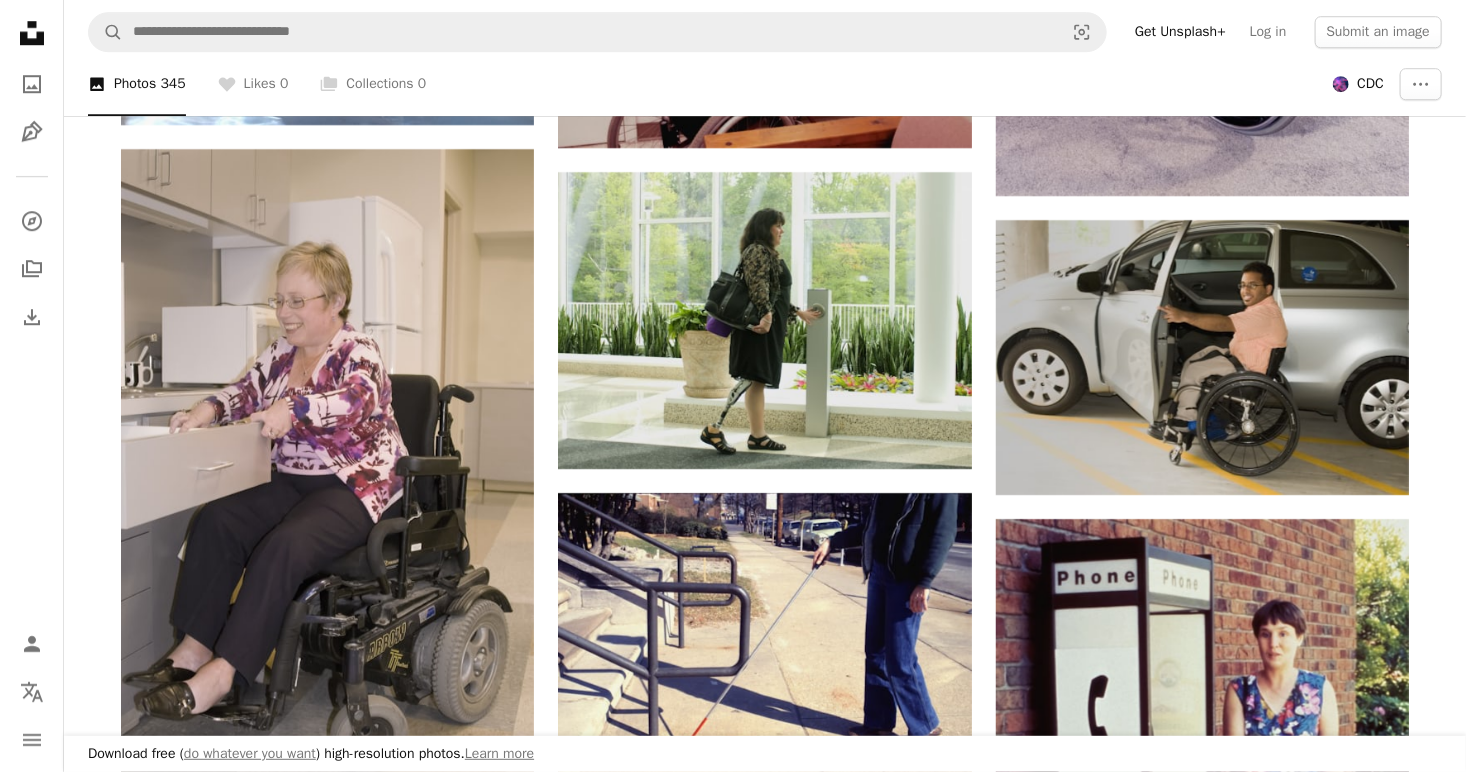 click at bounding box center [1202, 37177] 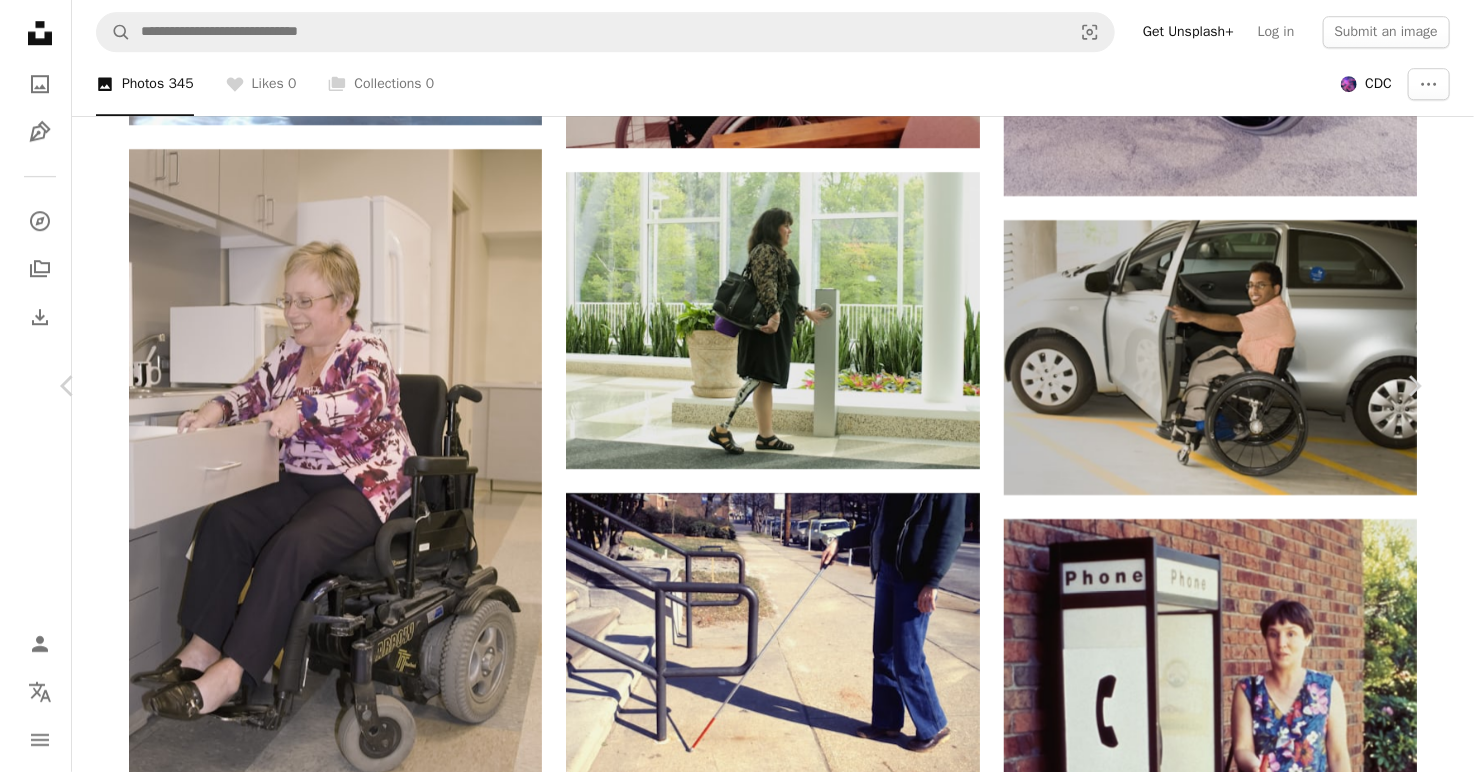 scroll, scrollTop: 39849, scrollLeft: 0, axis: vertical 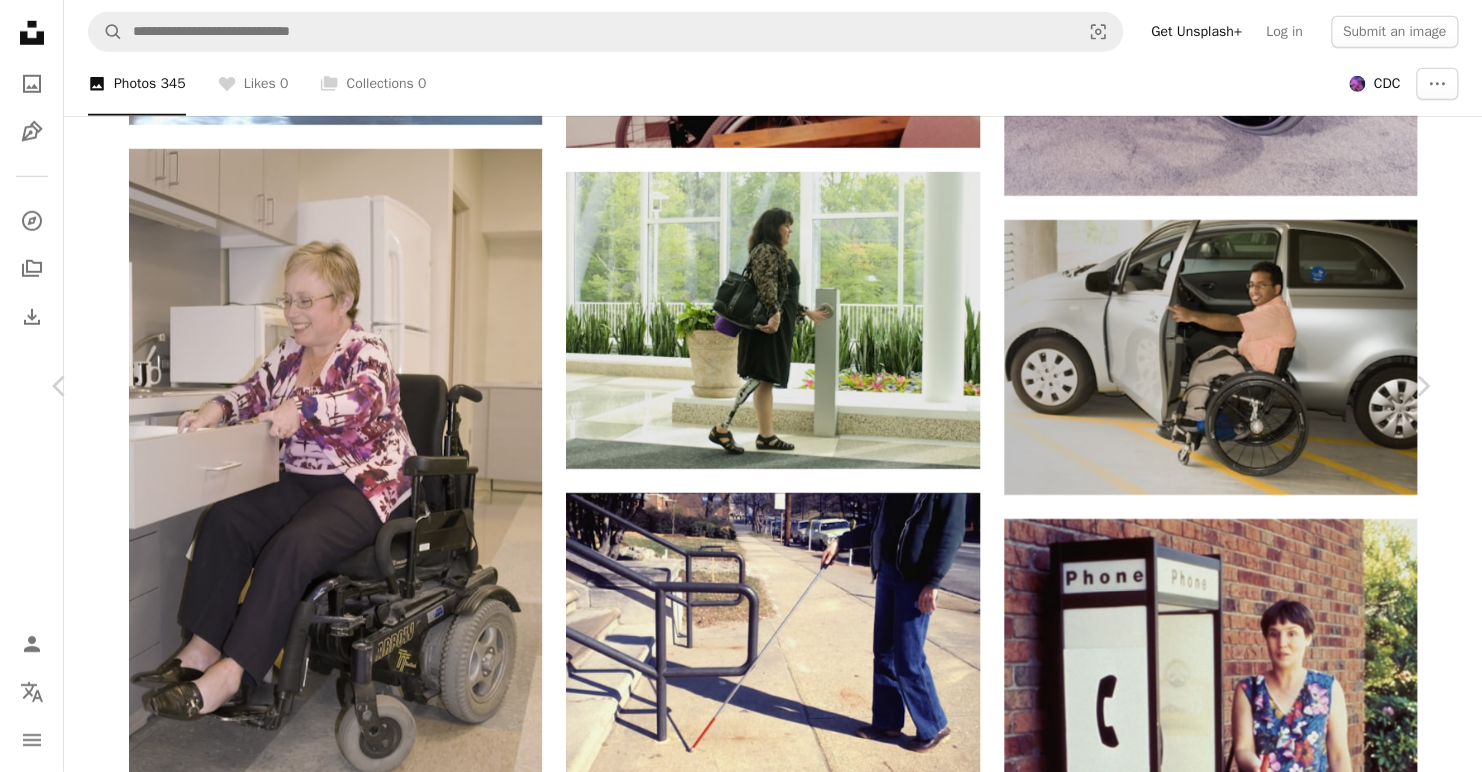 click on "This image depicts a 3D generated rendering of a whole influenza (flu) virus with a light grey surface membrane, set against a black background. The virus’ surface proteins, hemagglutinin (HA) and neuraminidase (NA), are depicted in light and dark blue, respectively. HA is a trimer, which is comprised of three subunits, while NA is a tetramer, which is comprised of four subunits, with a head region resembling a 4-leaf clover. Illustrator: Dan Higgins" at bounding box center (410, 40566) 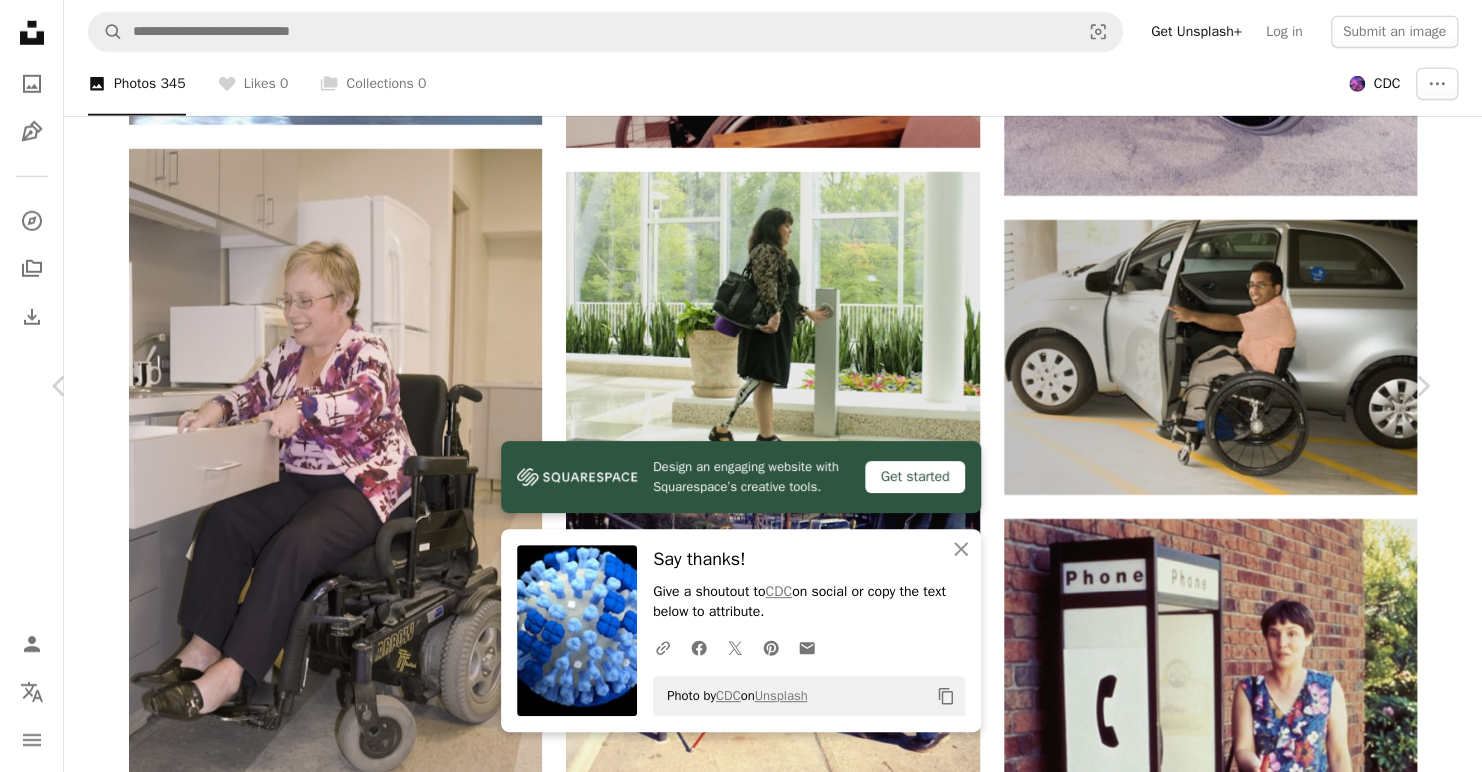 click on "An X shape Chevron left Chevron right Design an engaging website with Squarespace’s creative tools. Get started An X shape Close Say thanks! Give a shoutout to  CDC  on social or copy the text below to attribute. A URL sharing icon (chains) Facebook icon X (formerly Twitter) icon Pinterest icon An envelope Photo by  CDC  on  Unsplash
Copy content CDC cdc A heart A plus sign Edit image   Plus sign for Unsplash+ Download free Chevron down Zoom in Views 49,429 Downloads 632 A forward-right arrow Share Info icon Info More Actions This image depicts a 3D generated rendering of a whole influenza (flu) virus with a light grey surface membrane, set against a black background. The virus’ surface proteins, hemagglutinin (HA) and neuraminidase (NA), are depicted in light and dark blue, respectively. HA is a trimer, which is comprised of three subunits, while NA is a tetramer, which is comprised of four subunits, with a head region resembling a 4-leaf clover. Illustrator: [ILLUSTRATOR] Calendar outlined Safety" at bounding box center (741, 40547) 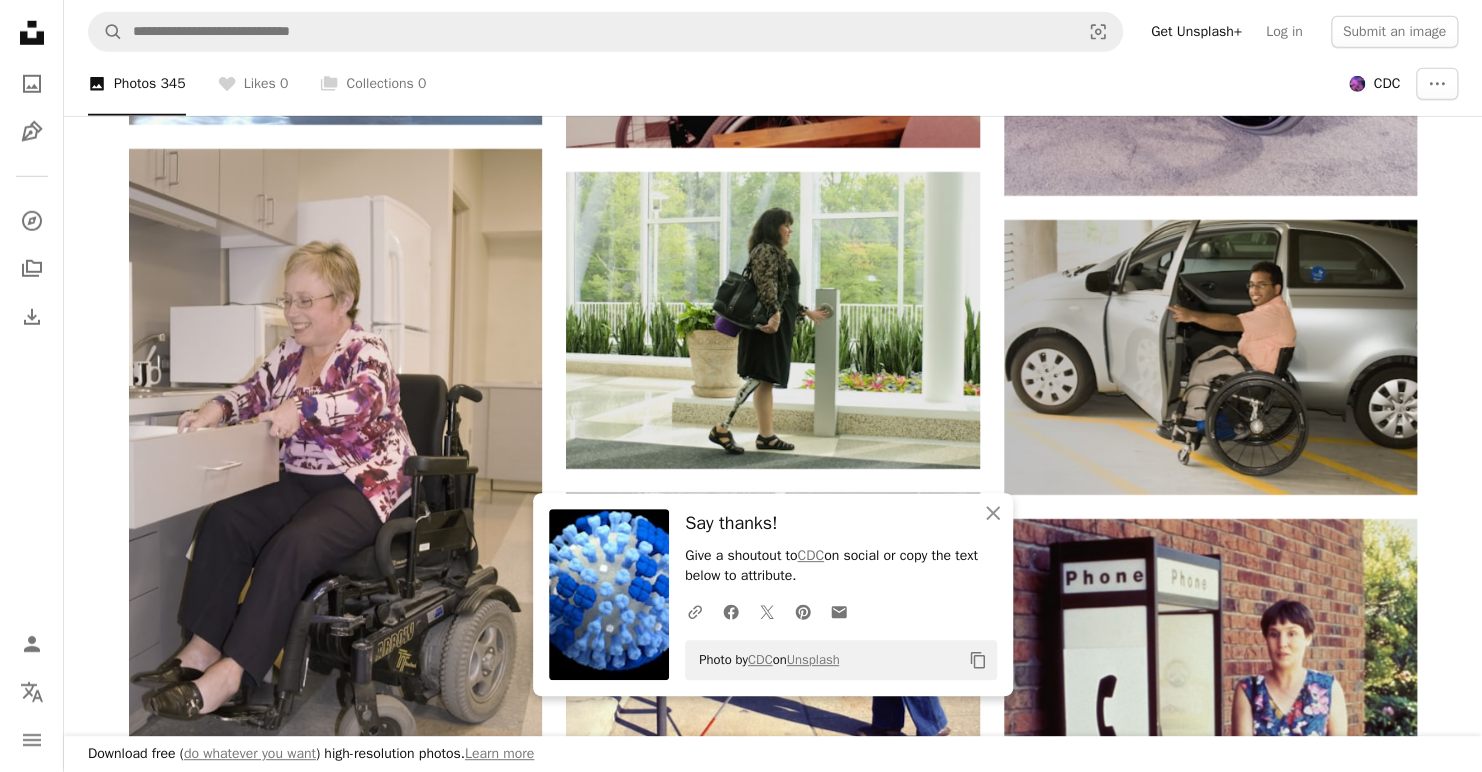 scroll, scrollTop: 39649, scrollLeft: 0, axis: vertical 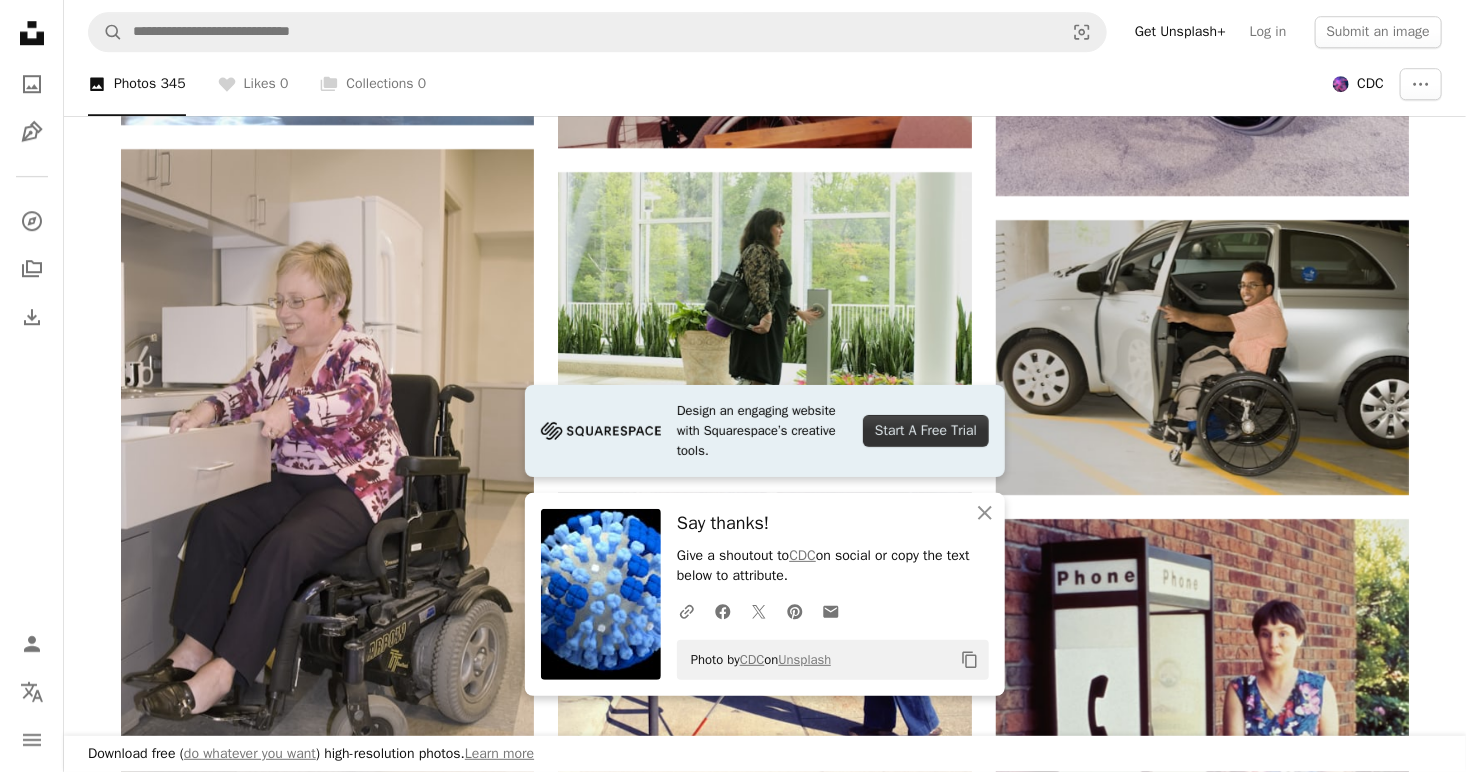 click at bounding box center [1202, 37177] 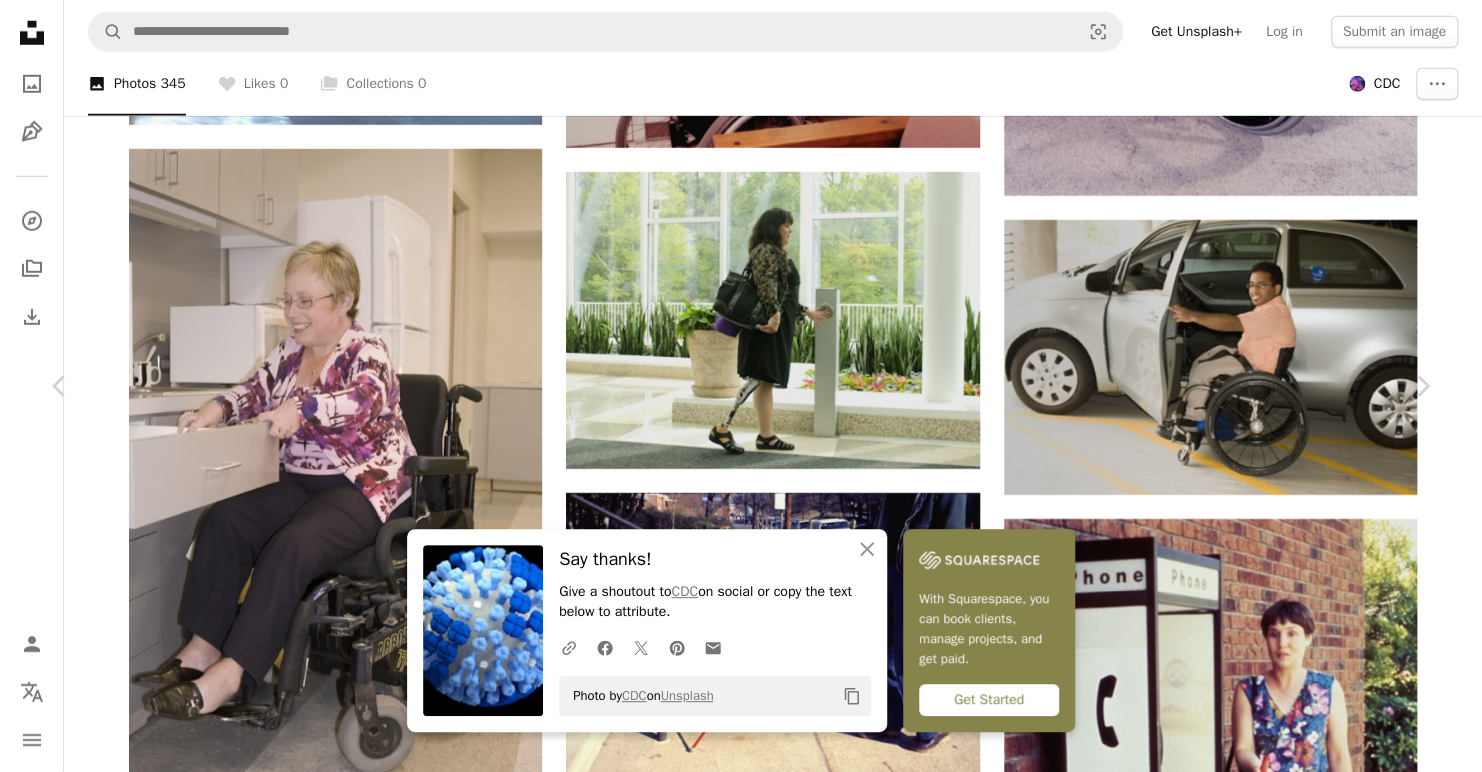 scroll, scrollTop: 300, scrollLeft: 0, axis: vertical 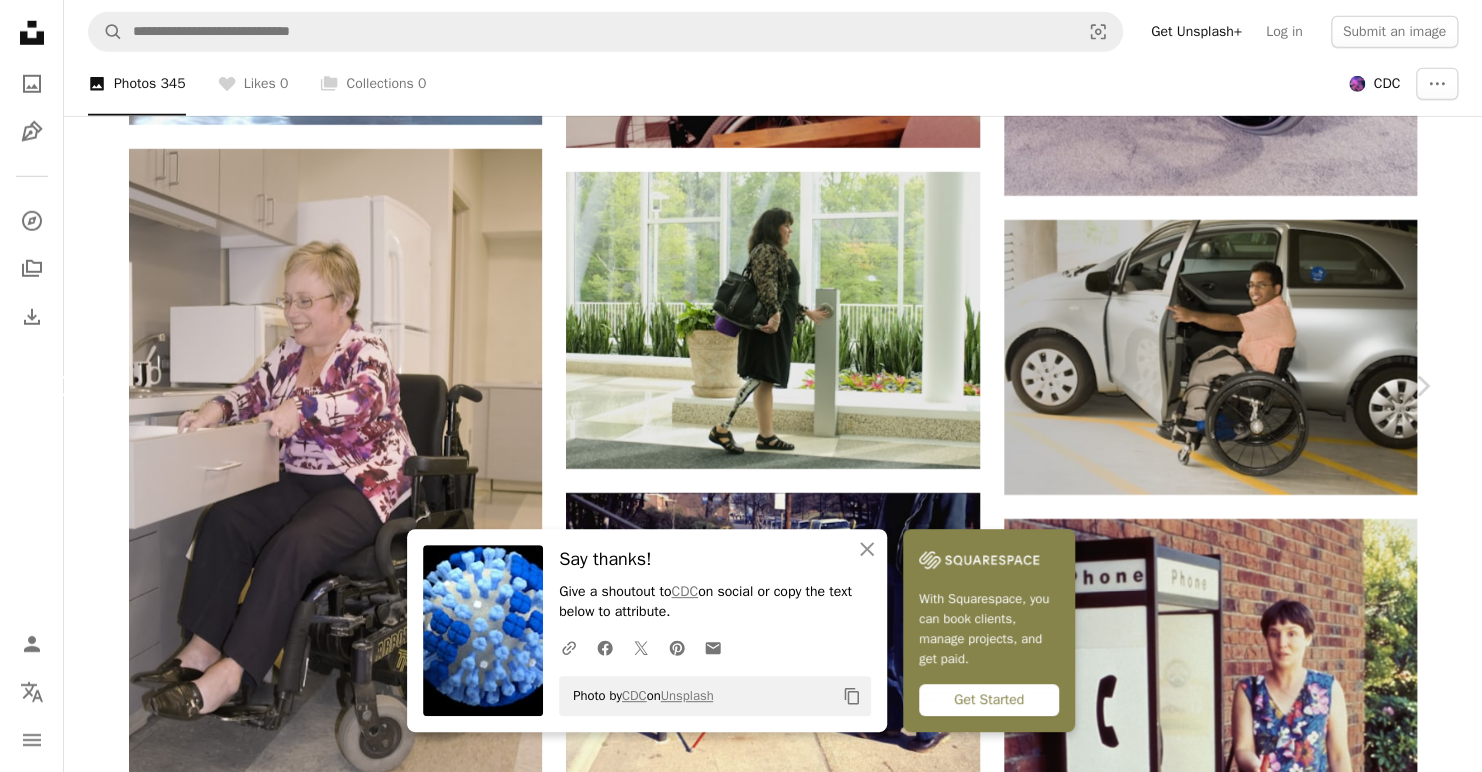click on "Chevron left" at bounding box center [60, 386] 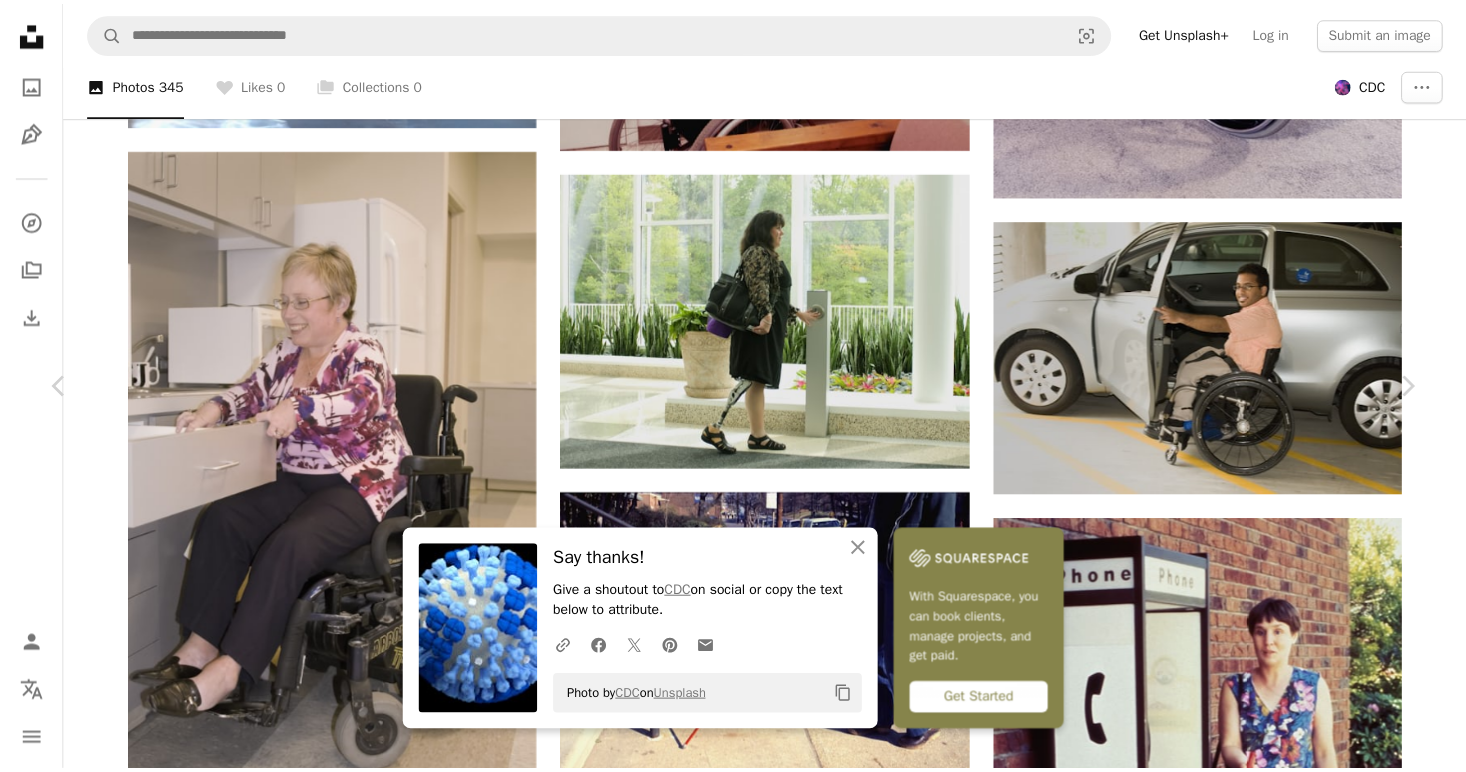 scroll, scrollTop: 0, scrollLeft: 0, axis: both 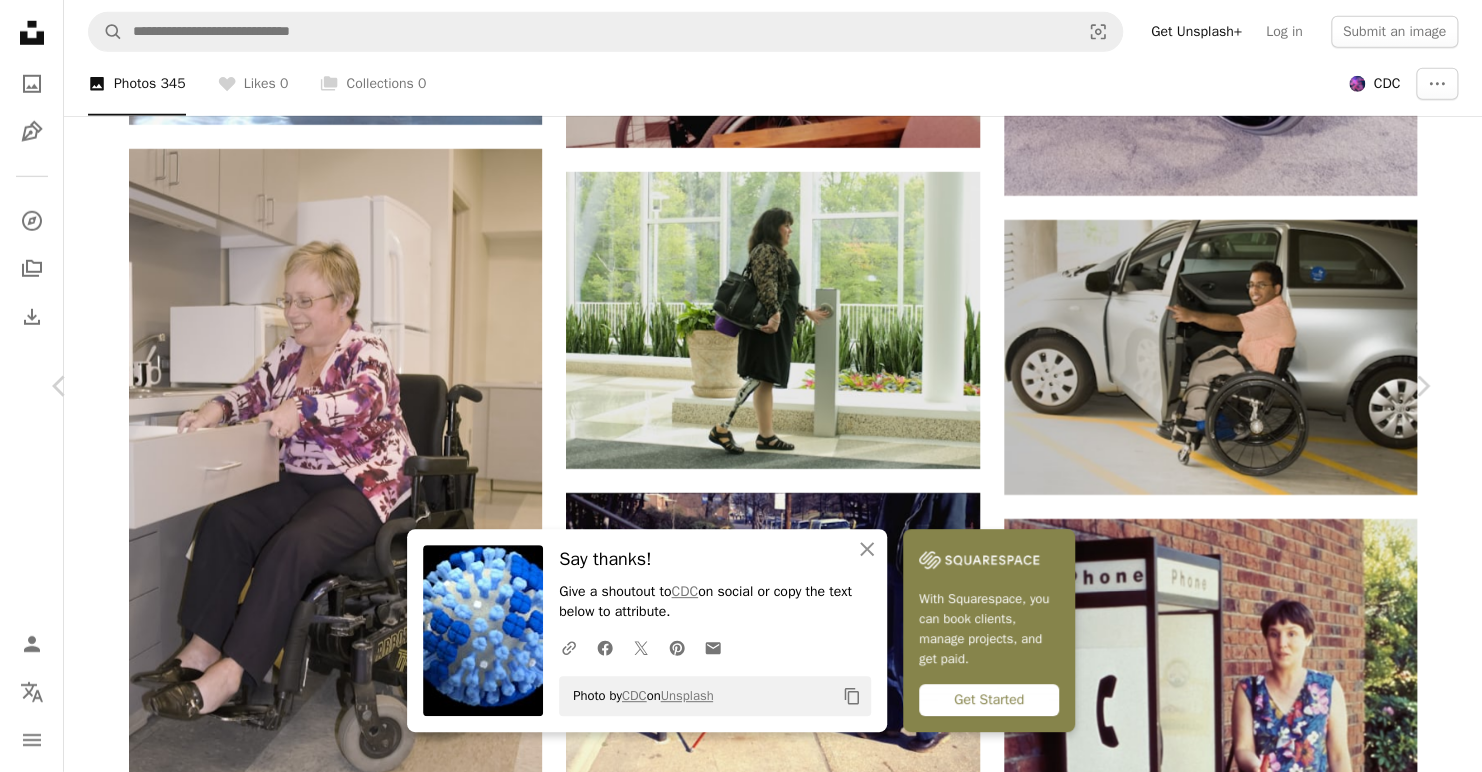 click on "An X shape" at bounding box center [20, 20] 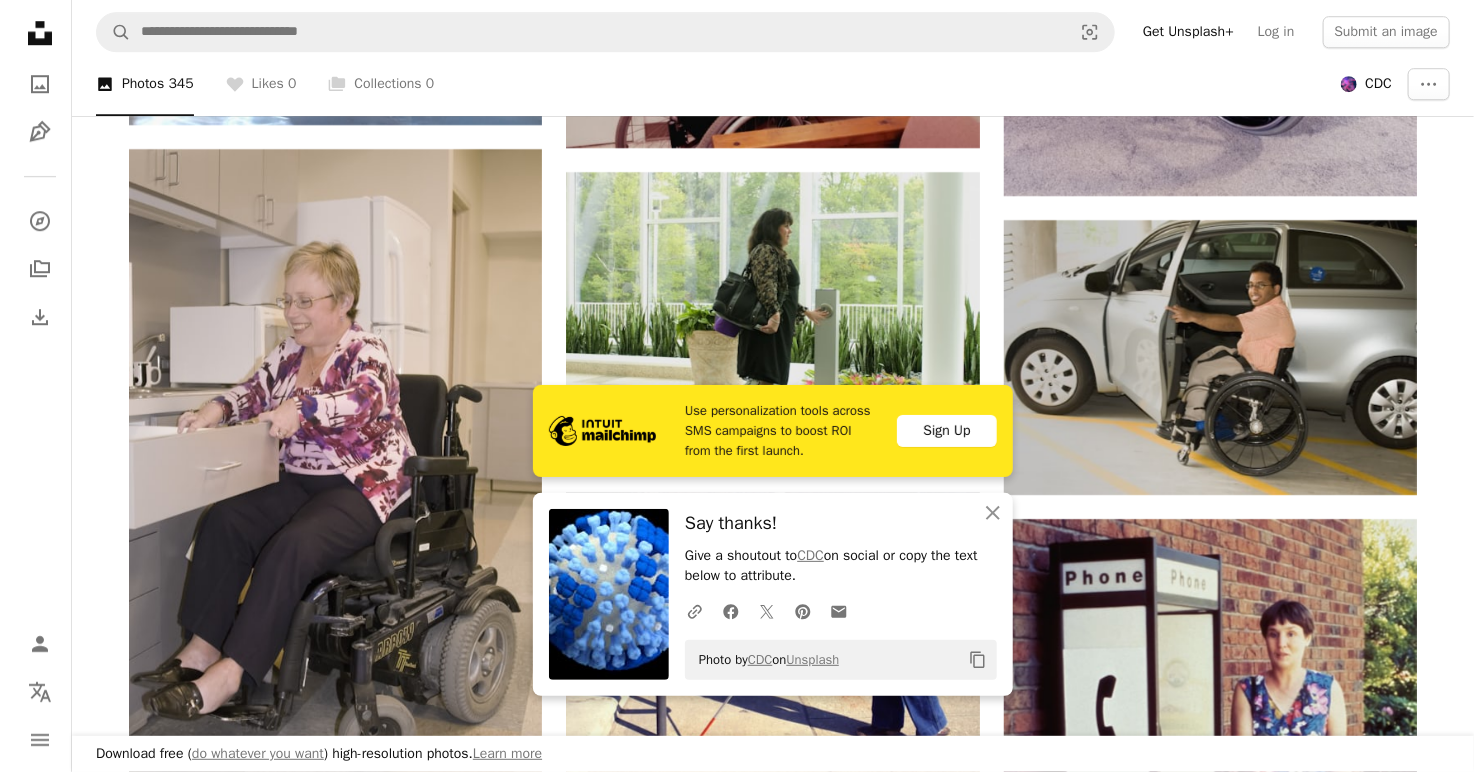 scroll, scrollTop: 40049, scrollLeft: 0, axis: vertical 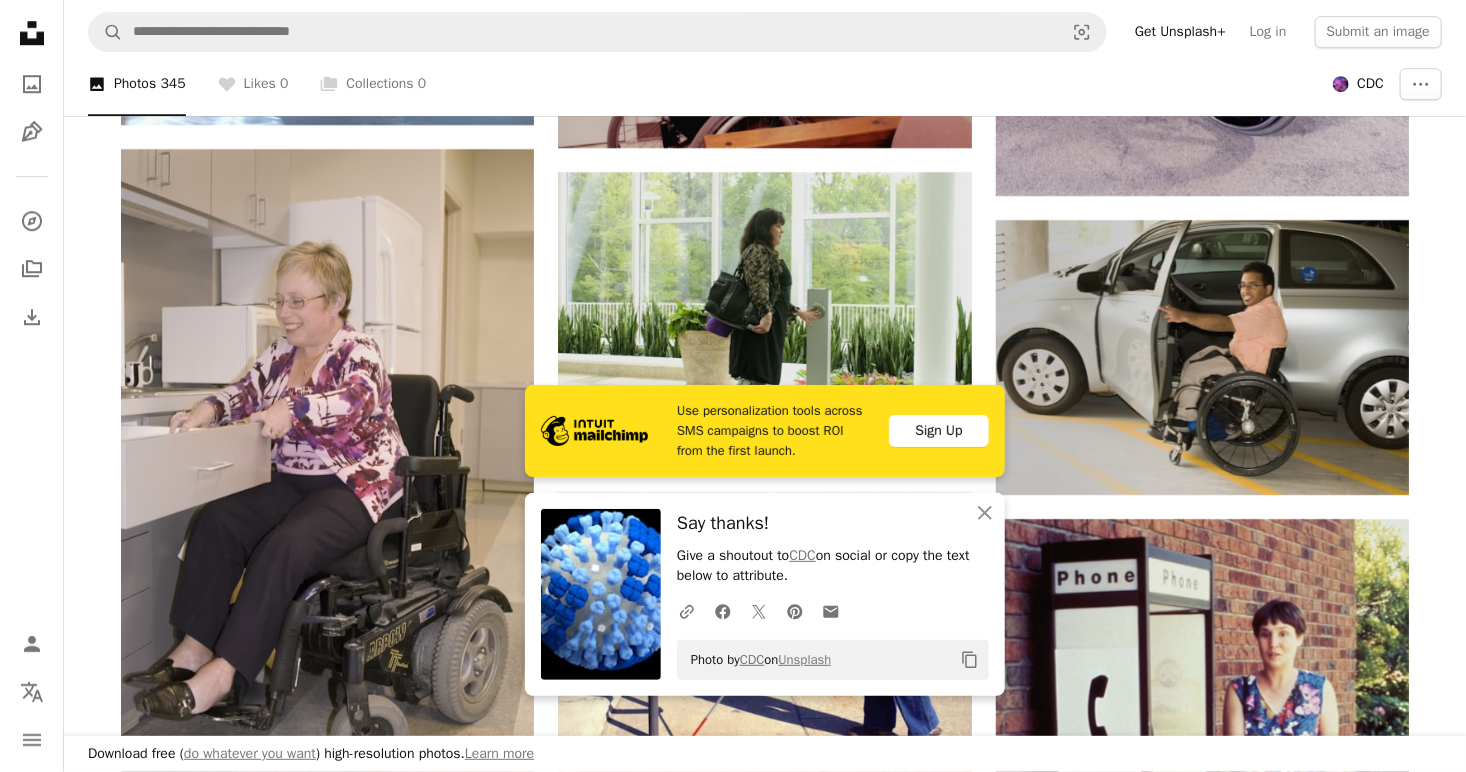 click at bounding box center [327, 37466] 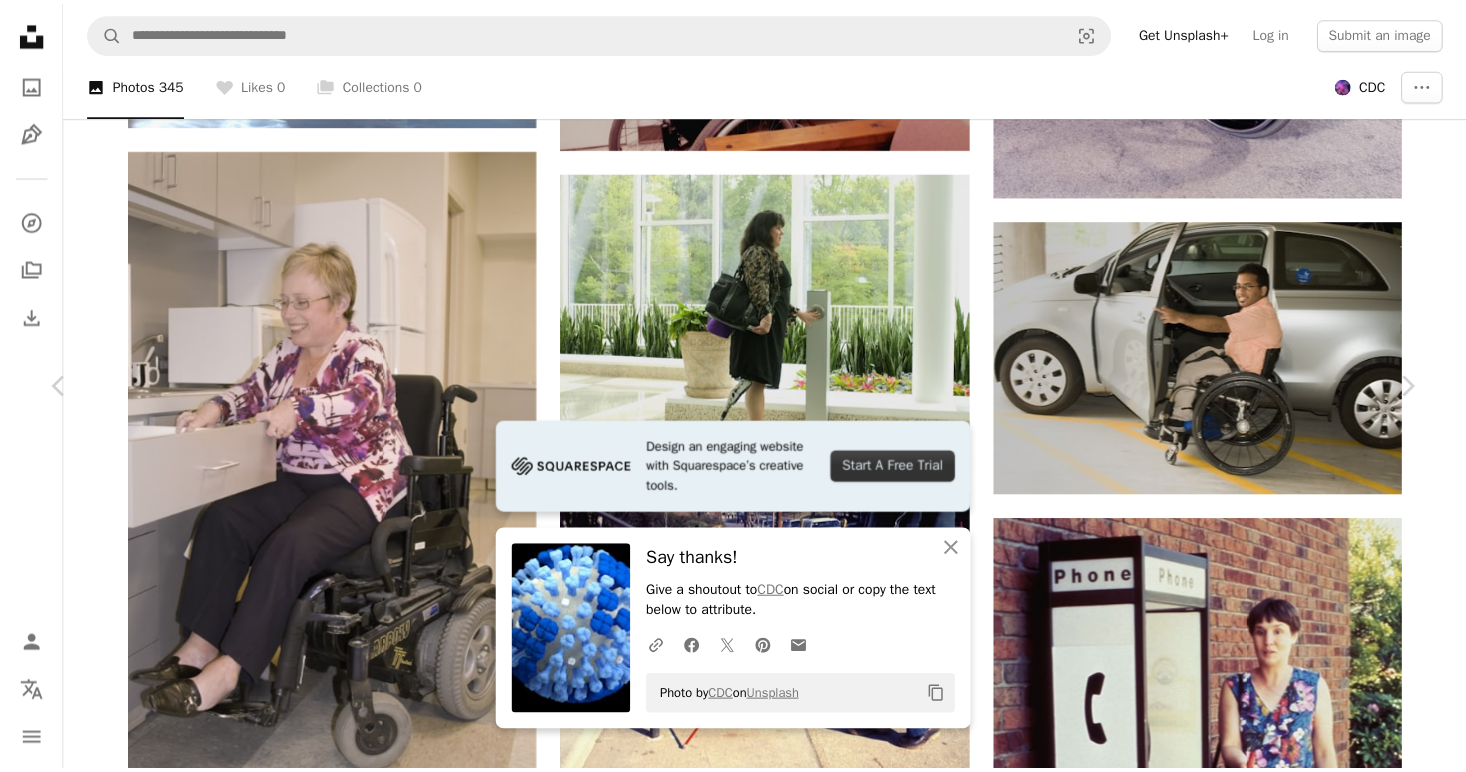 scroll, scrollTop: 400, scrollLeft: 0, axis: vertical 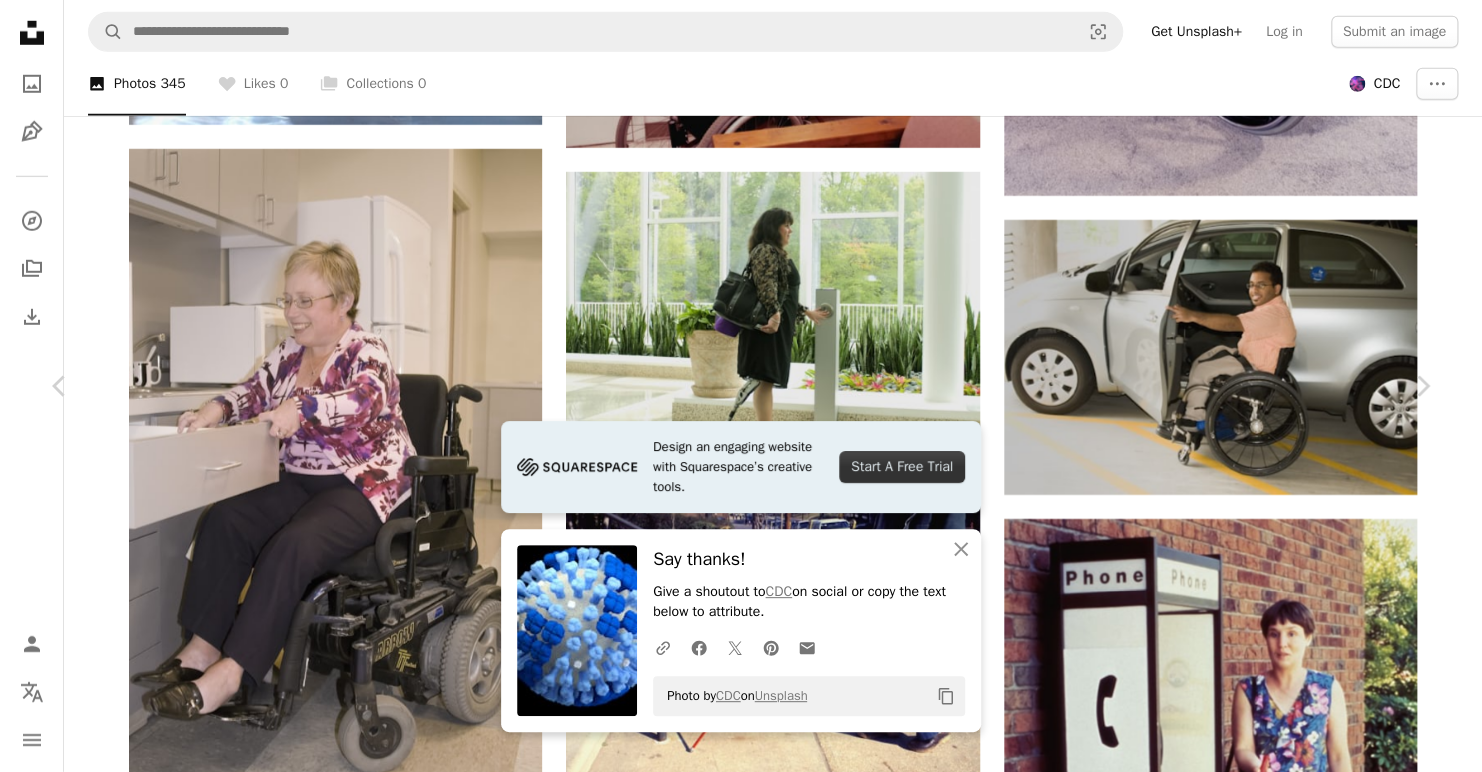 click on "An X shape" at bounding box center (20, 20) 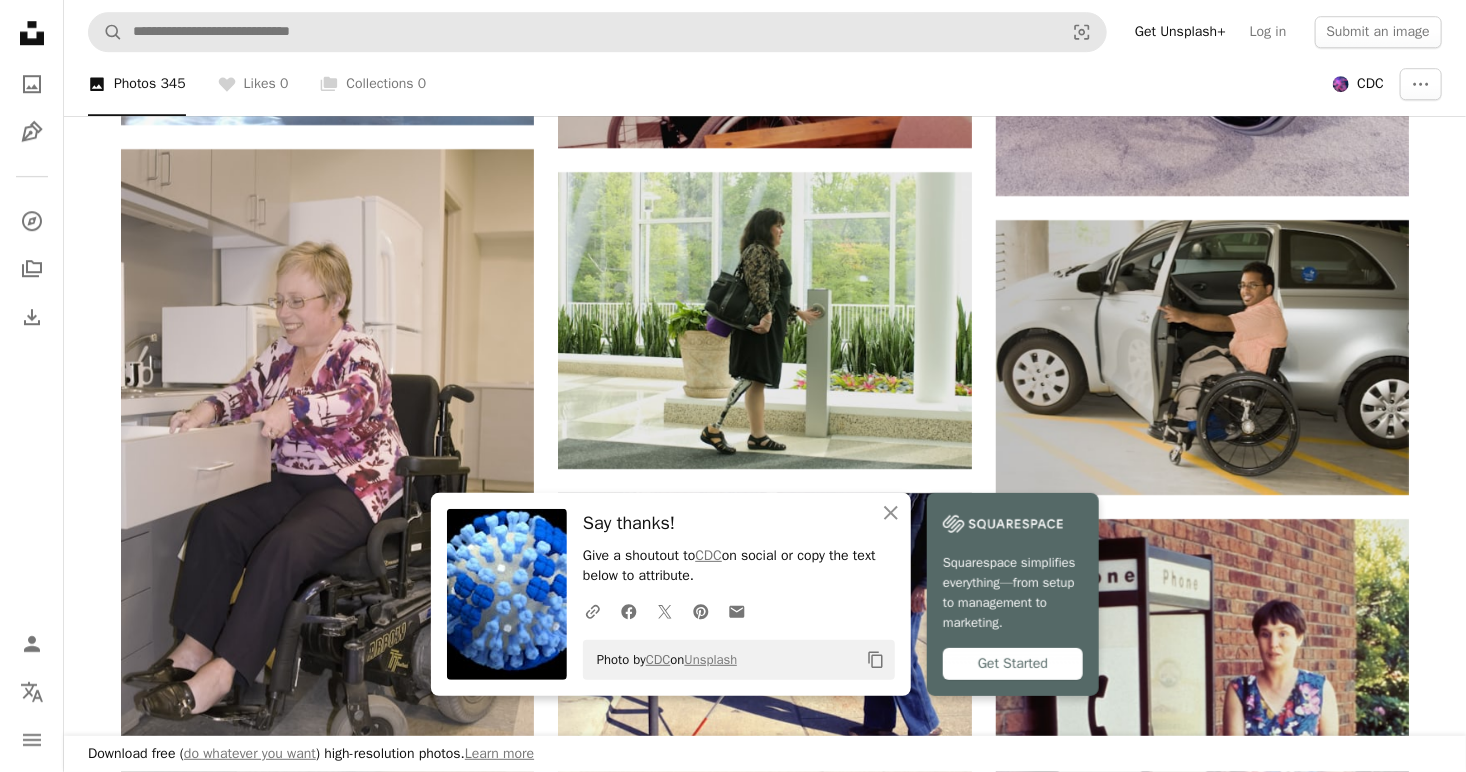 scroll, scrollTop: 40849, scrollLeft: 0, axis: vertical 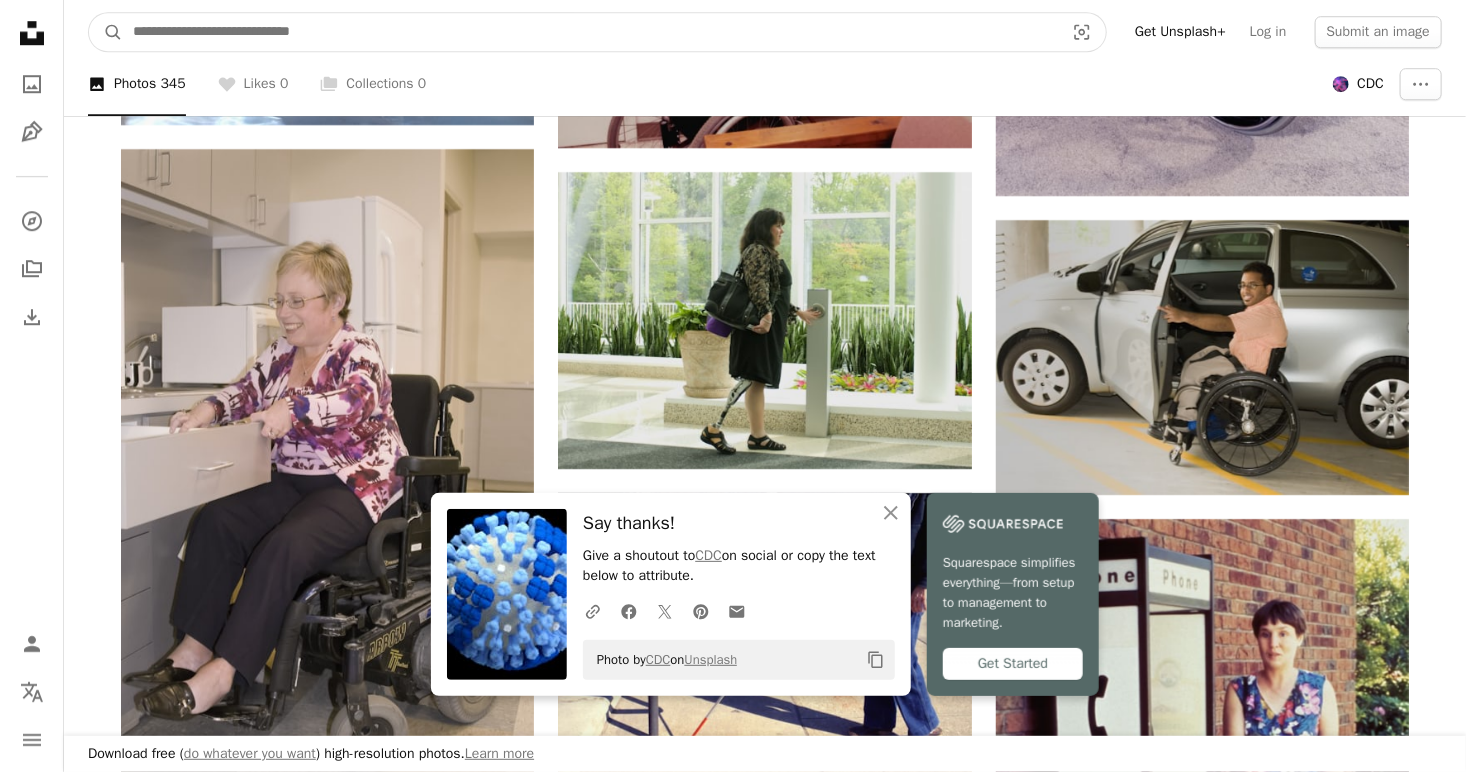 click at bounding box center (590, 32) 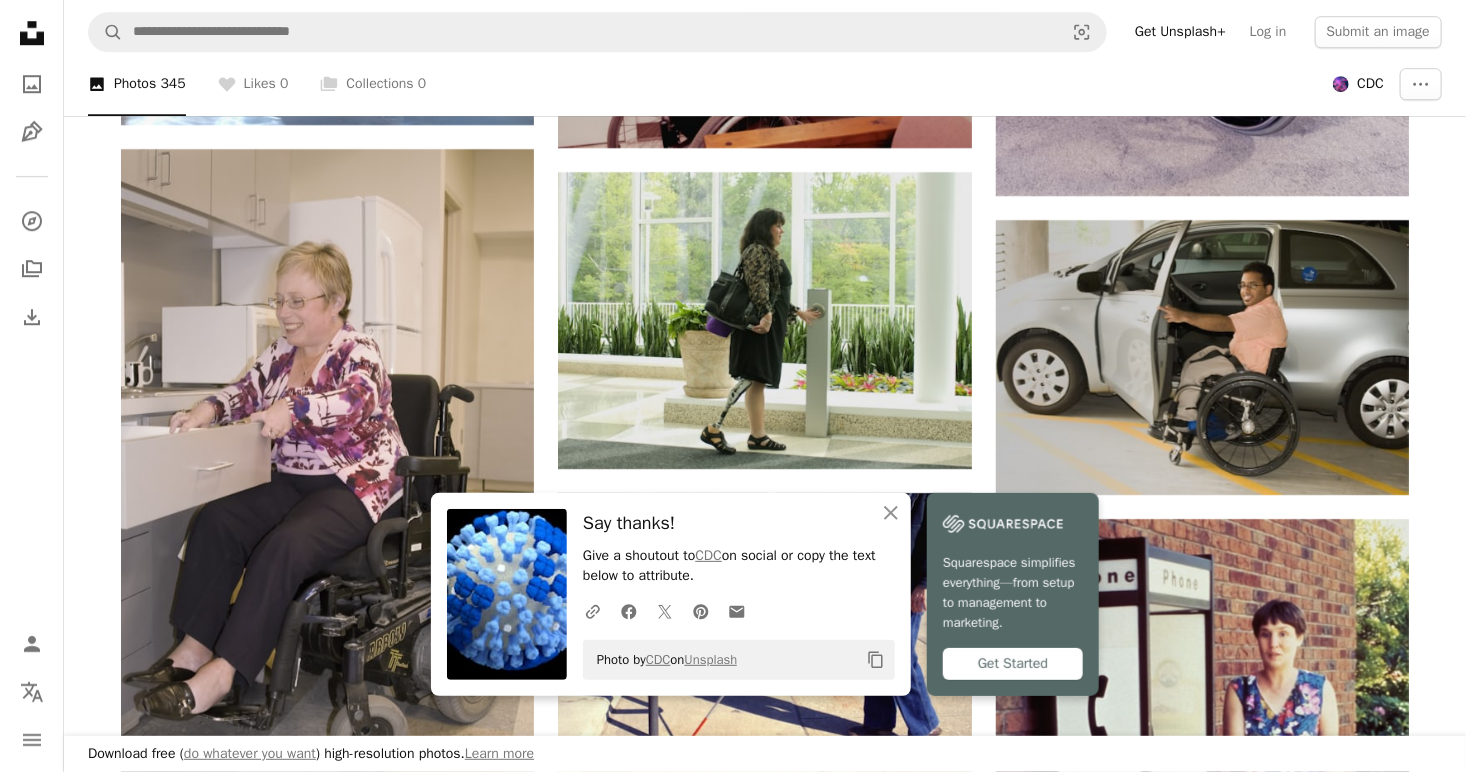 click on "A heart A plus sign CDC Arrow pointing down A heart A plus sign CDC Arrow pointing down A heart A plus sign CDC Arrow pointing down A heart A plus sign CDC Arrow pointing down A heart A plus sign CDC Arrow pointing down A heart A plus sign CDC Arrow pointing down A heart A plus sign CDC Arrow pointing down A heart A plus sign CDC Arrow pointing down A heart A plus sign CDC Arrow pointing down A heart A plus sign CDC Arrow pointing down A heart A plus sign CDC Arrow pointing down A heart A plus sign CDC Arrow pointing down A heart A plus sign CDC Arrow pointing down A heart A plus sign CDC Arrow pointing down A heart A plus sign CDC Arrow pointing down A heart A plus sign CDC Arrow pointing down A heart A plus sign CDC Arrow pointing down A heart A plus sign CDC Arrow pointing down A heart A plus sign CDC Arrow pointing down A heart A plus sign CDC Arrow pointing down A heart A plus sign CDC Arrow pointing down A heart A plus sign CDC Arrow pointing down A heart A plus sign CDC Arrow pointing down A heart CDC" at bounding box center (765, 19114) 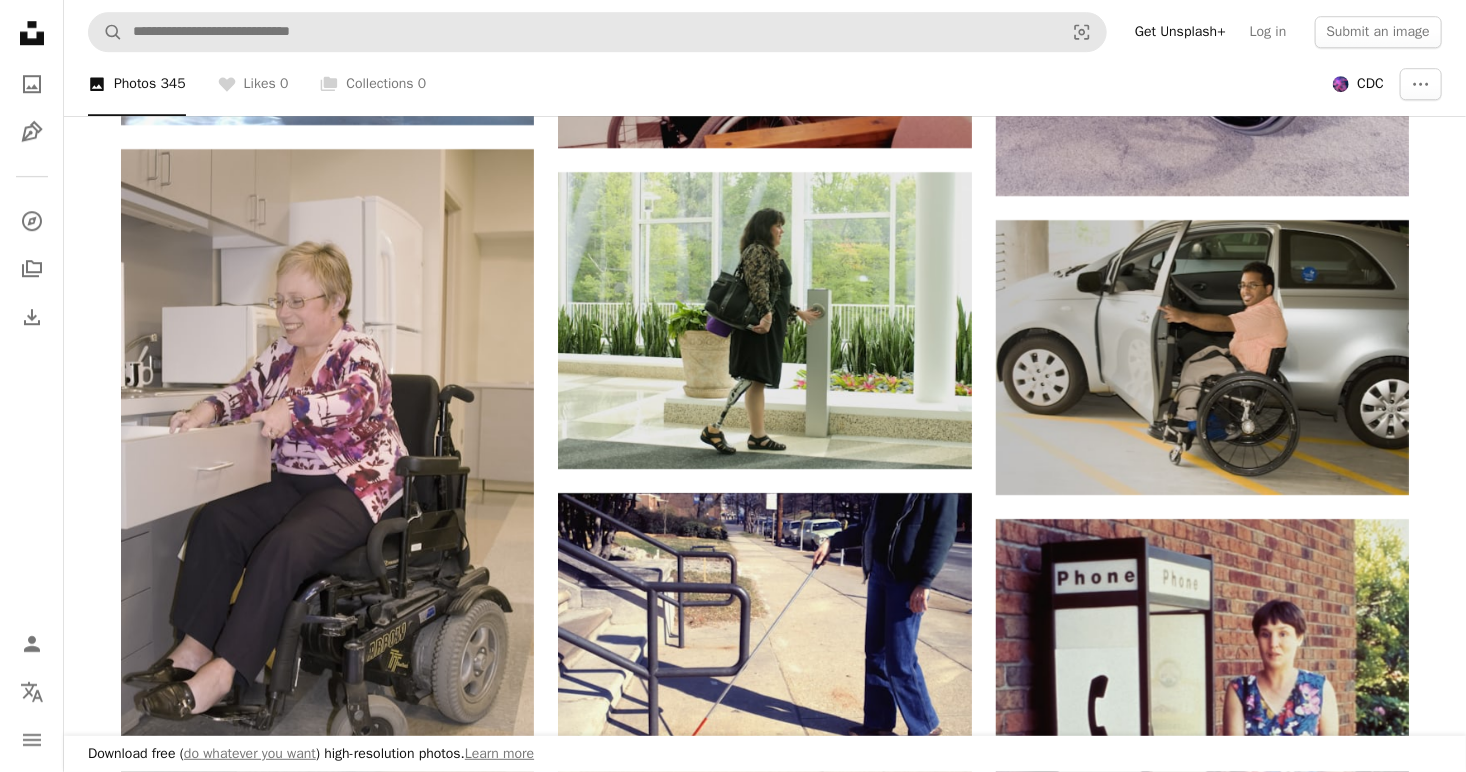 scroll, scrollTop: 8649, scrollLeft: 0, axis: vertical 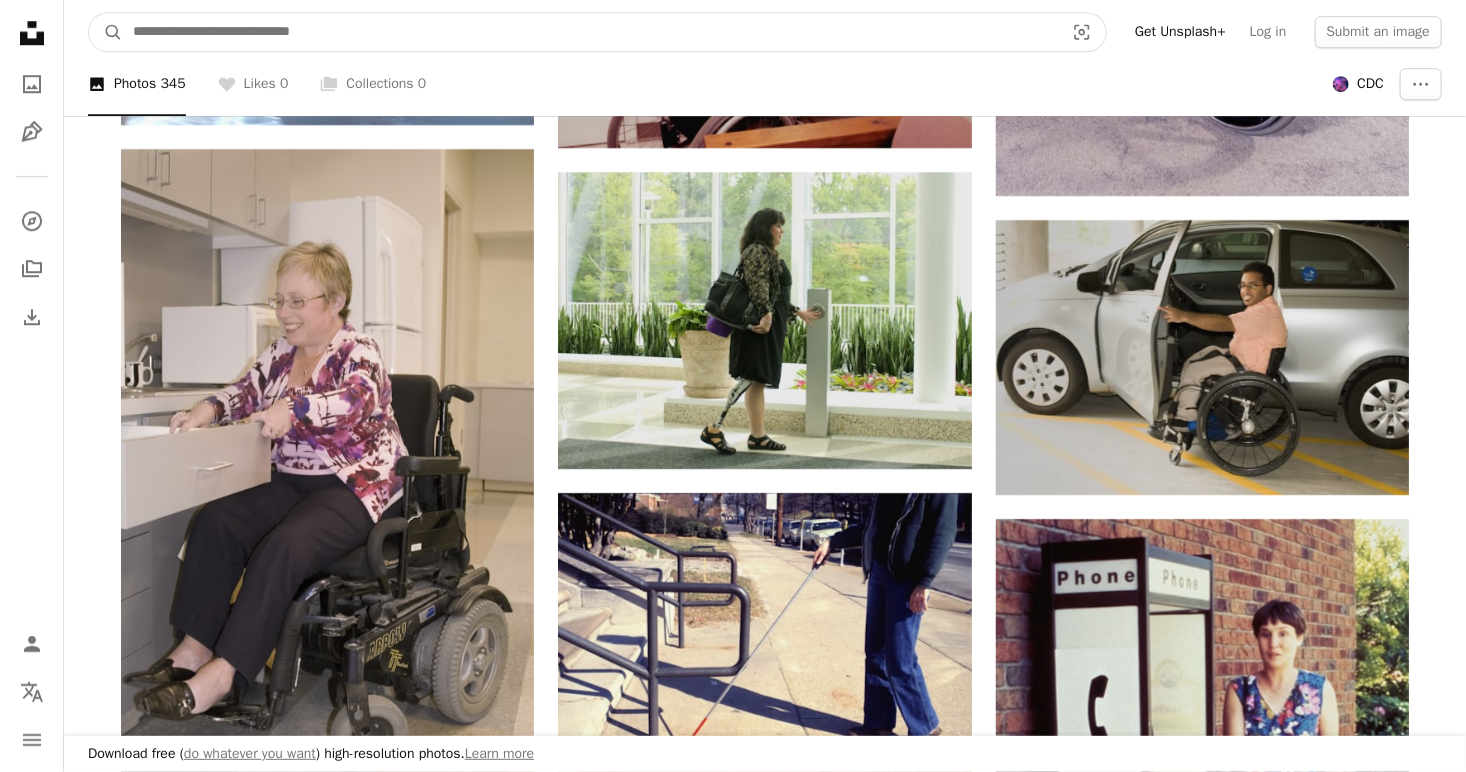 click at bounding box center [590, 32] 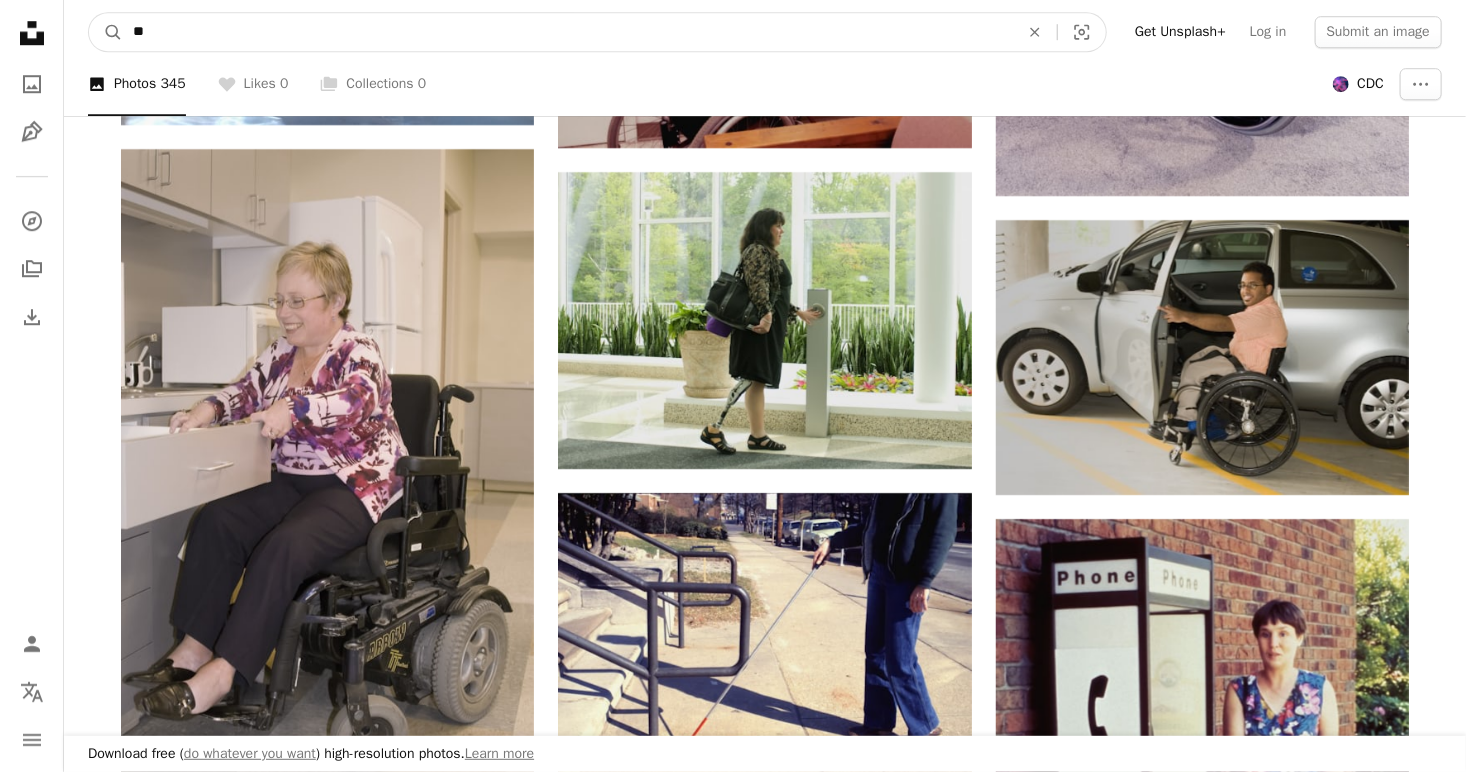 type on "*" 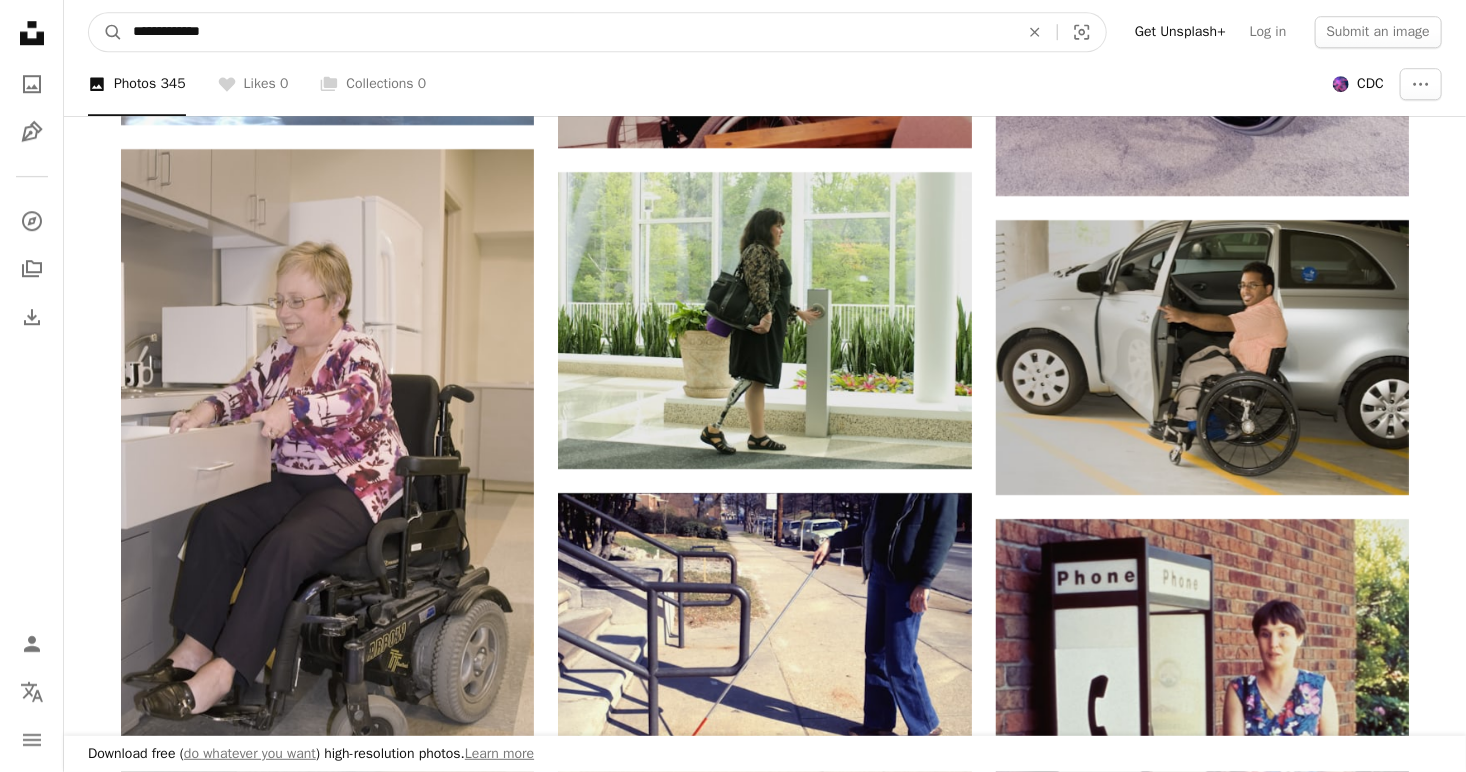 type on "**********" 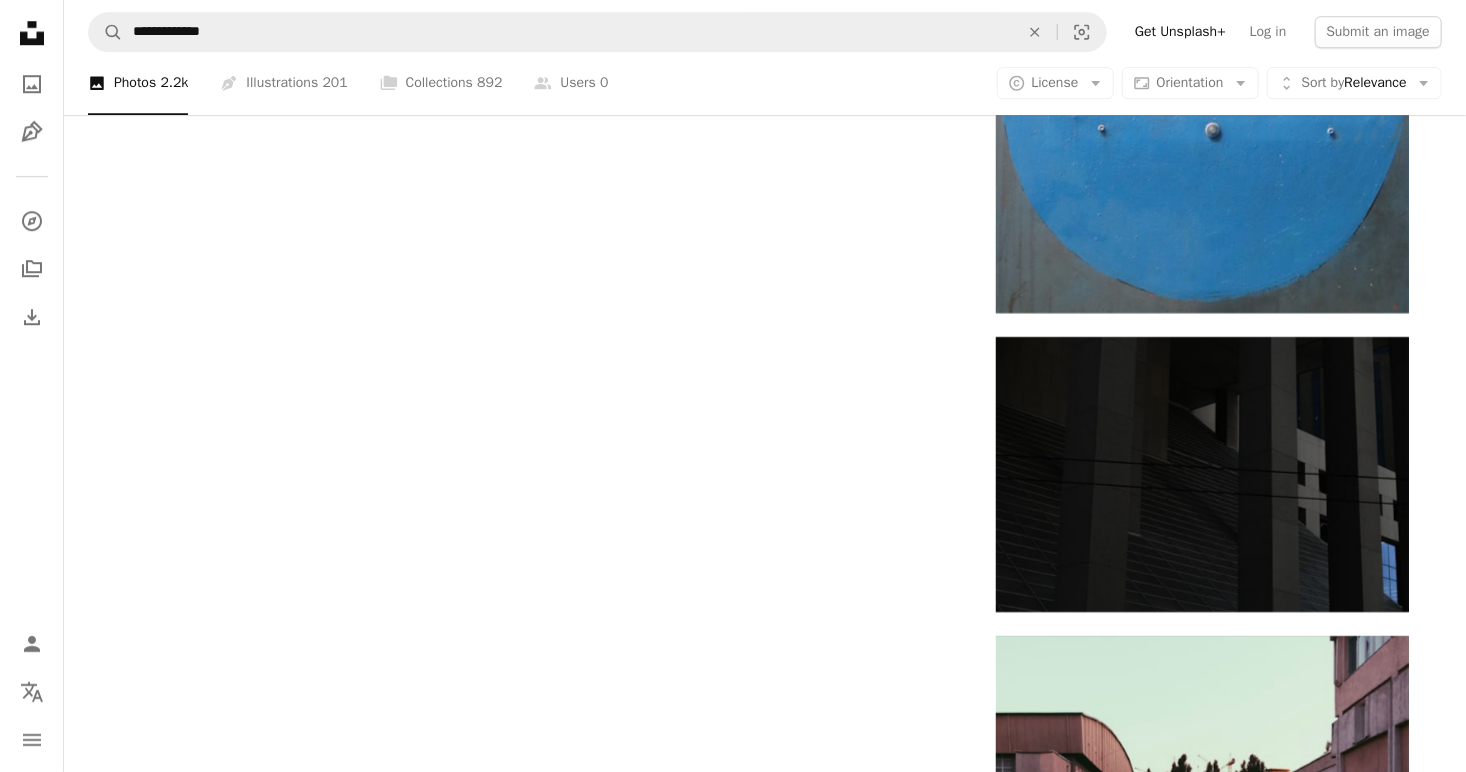 scroll, scrollTop: 1800, scrollLeft: 0, axis: vertical 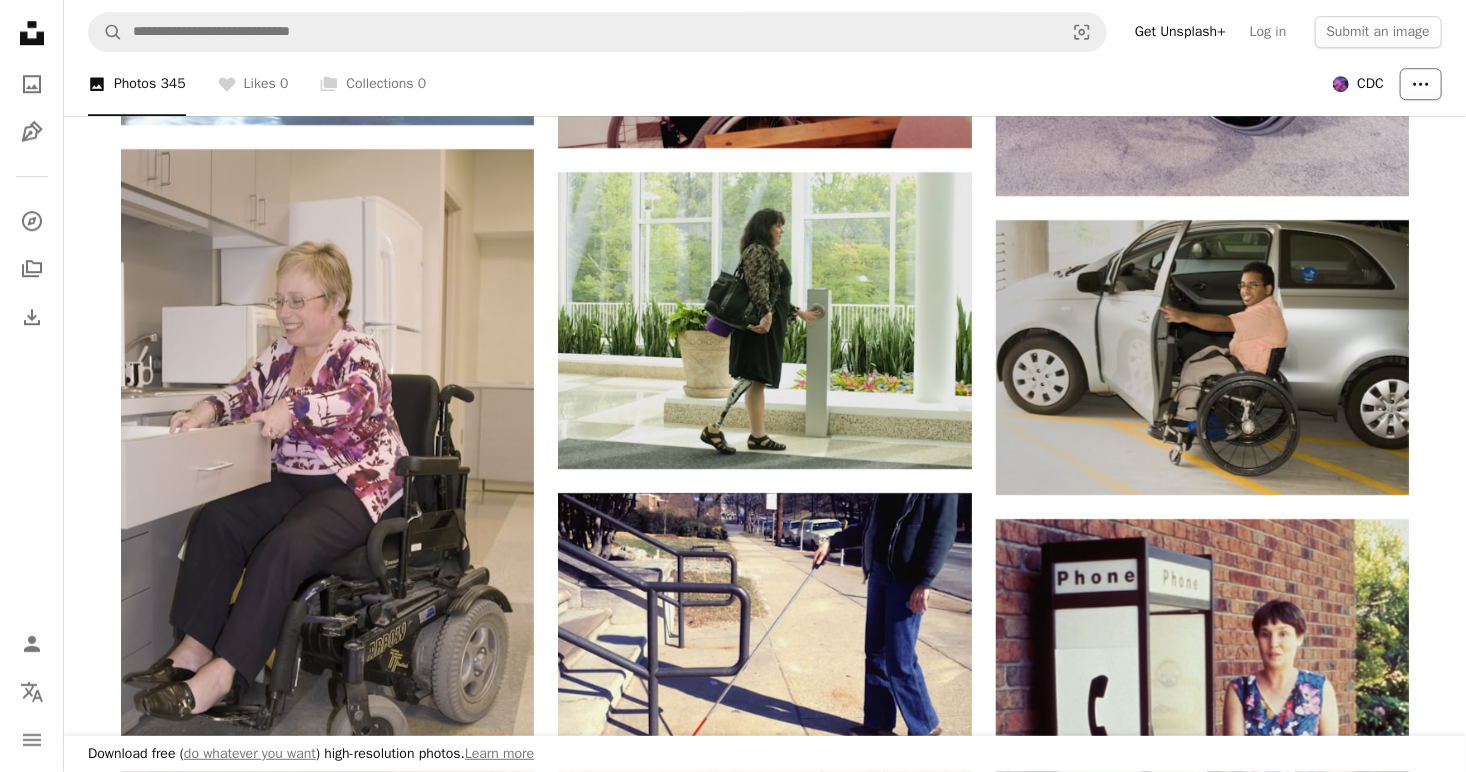 click on "More Actions" 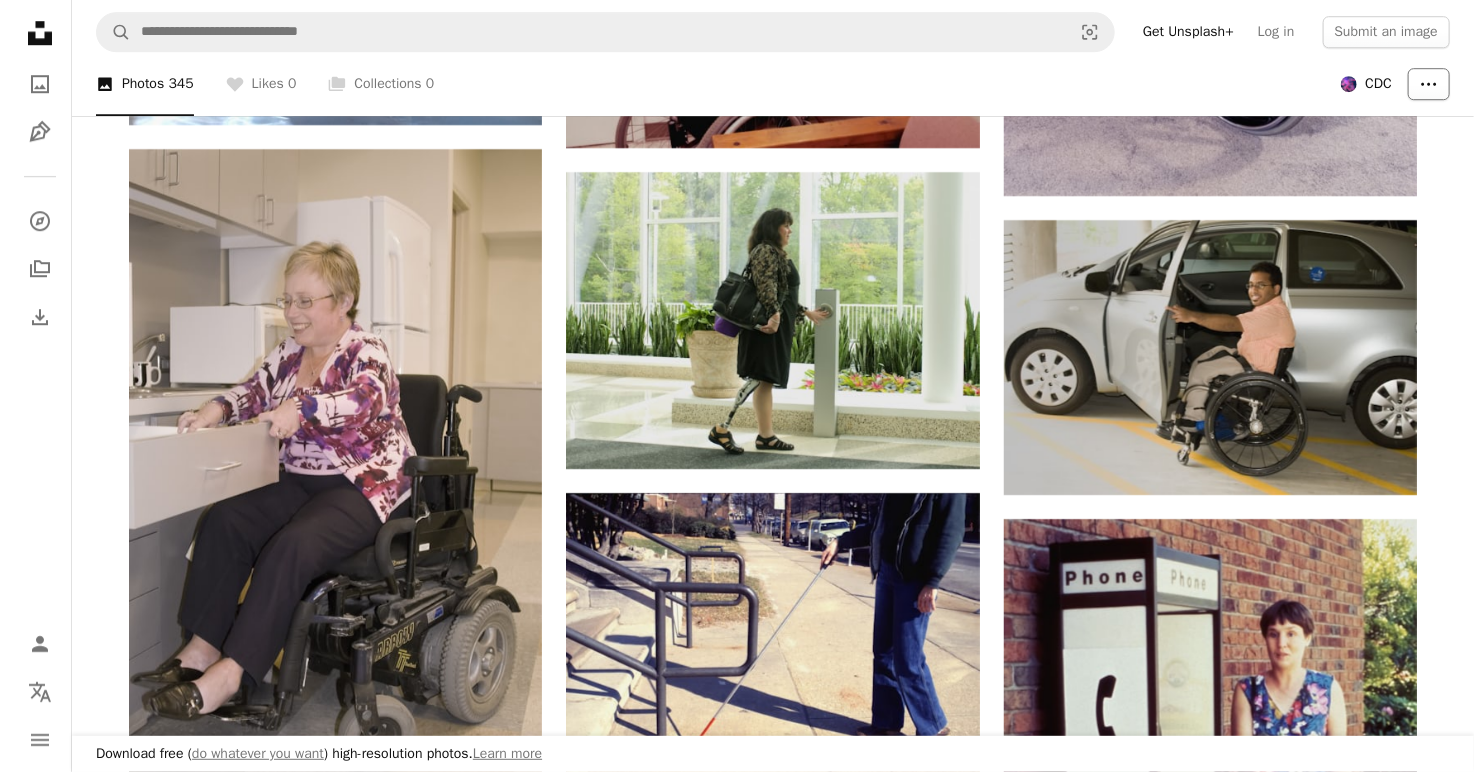 scroll, scrollTop: 0, scrollLeft: 0, axis: both 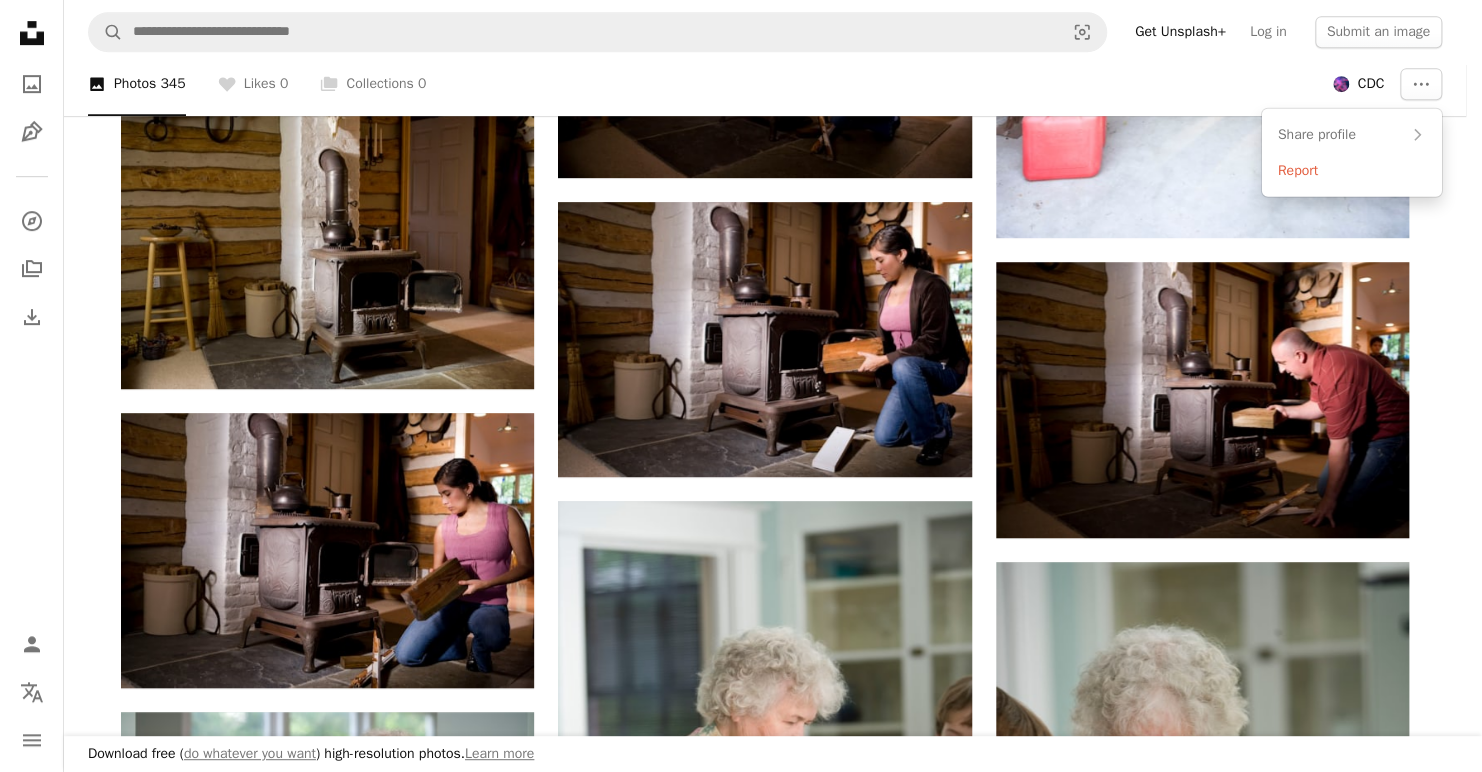 click on "Download free ( do whatever you want ) high-resolution photos.  Learn more Unsplash logo Unsplash Home A photo Pen Tool A compass A stack of folders Download Person Localization icon navigation menu A magnifying glass Visual search Get Unsplash+ Log in Submit an image CDC More Actions The Public Health Image Library from the Centers for Disease Control and Prevention (CDC) offers an organized, universal electronic gateway to useful and important public health imagery. A map marker USA Planet earth phil.cdc.gov Interests disease control health medicine public heath wellbeing A photo Photos   345 A heart Likes   0 A stack of folders Collections   0 CDC More Actions A heart A plus sign CDC Arrow pointing down A heart A plus sign CDC Arrow pointing down A heart A plus sign CDC Arrow pointing down A heart A plus sign CDC Arrow pointing down A heart A plus sign CDC Arrow pointing down A heart A plus sign CDC Arrow pointing down A heart A plus sign CDC Arrow pointing down A heart A plus sign CDC A heart CDC CDC" at bounding box center [733, 386] 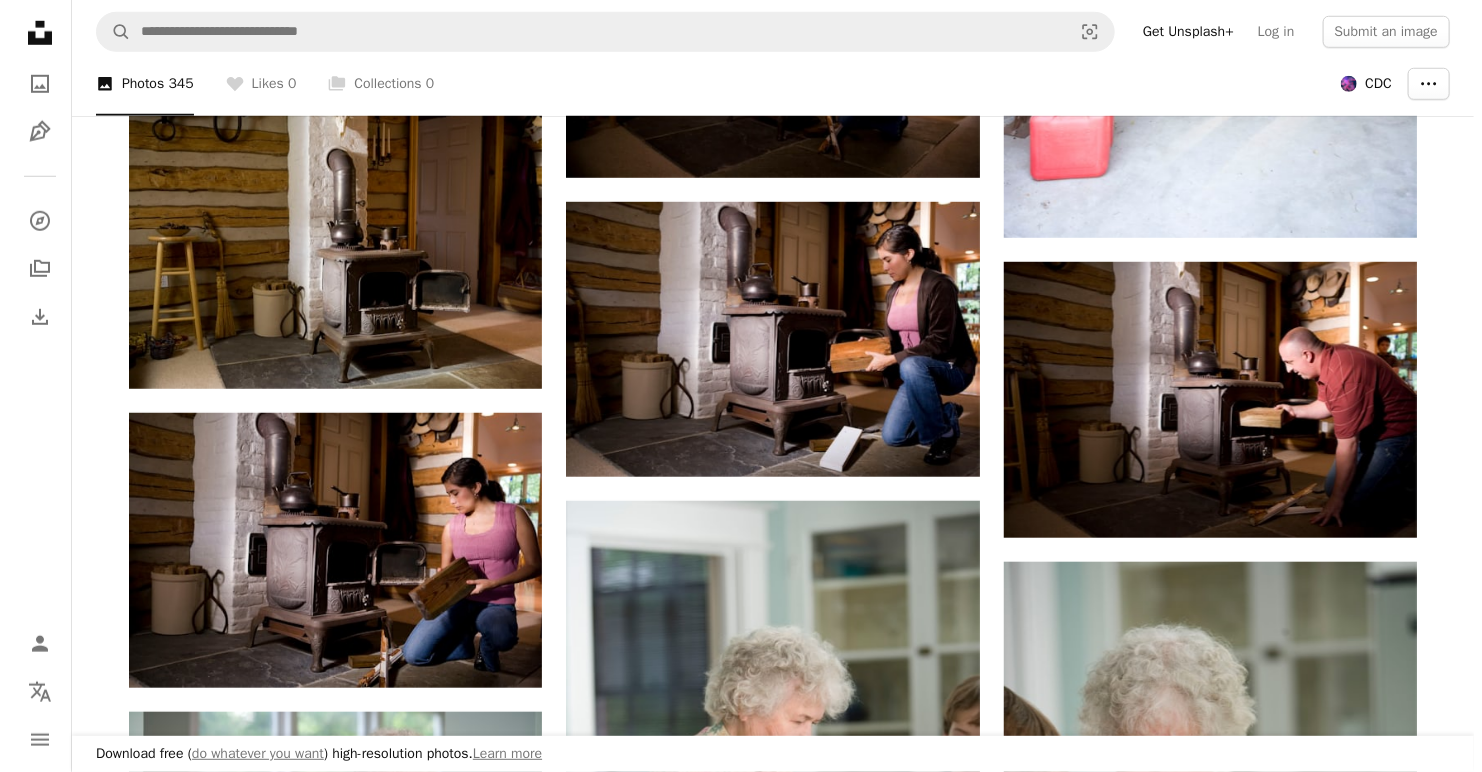 scroll, scrollTop: 39849, scrollLeft: 0, axis: vertical 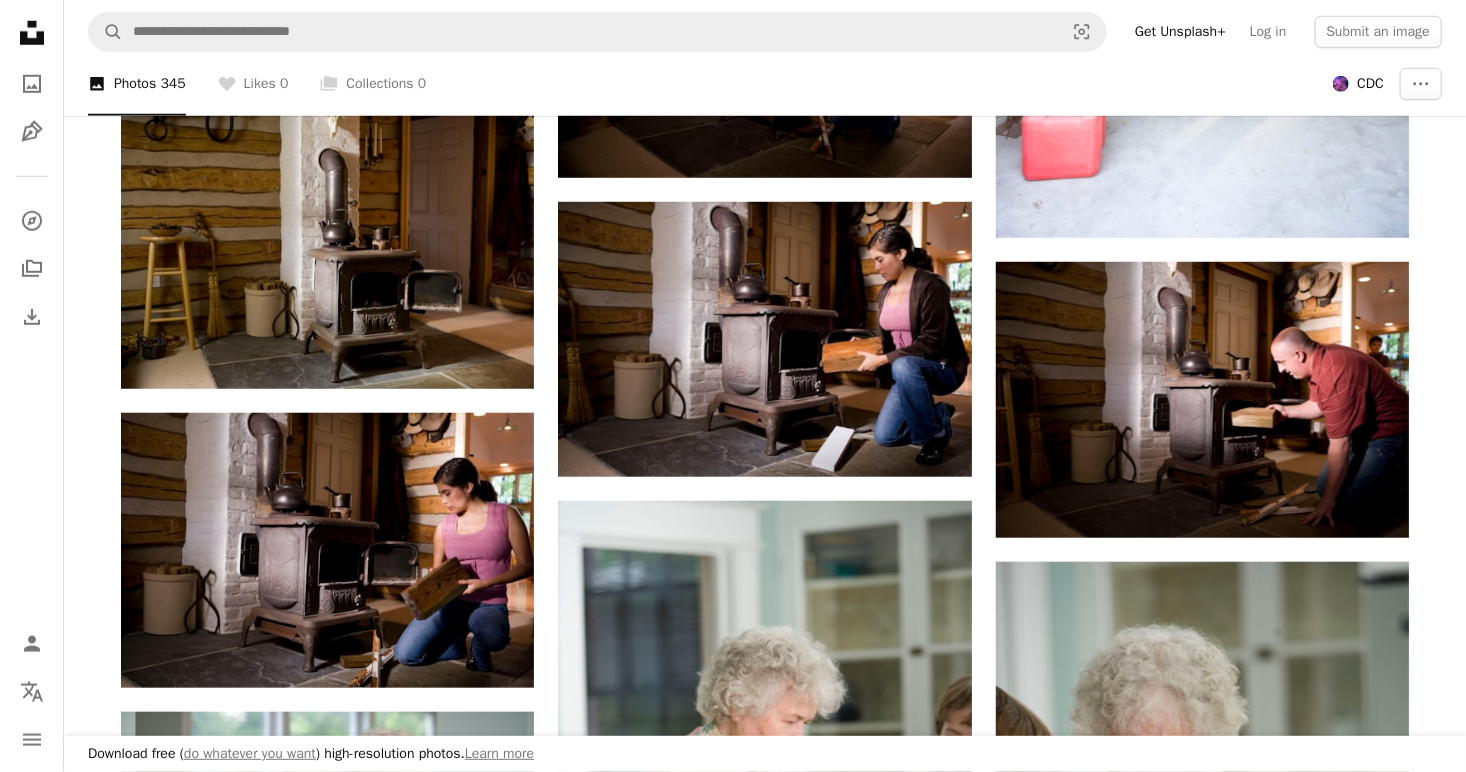 click at bounding box center [764, 13816] 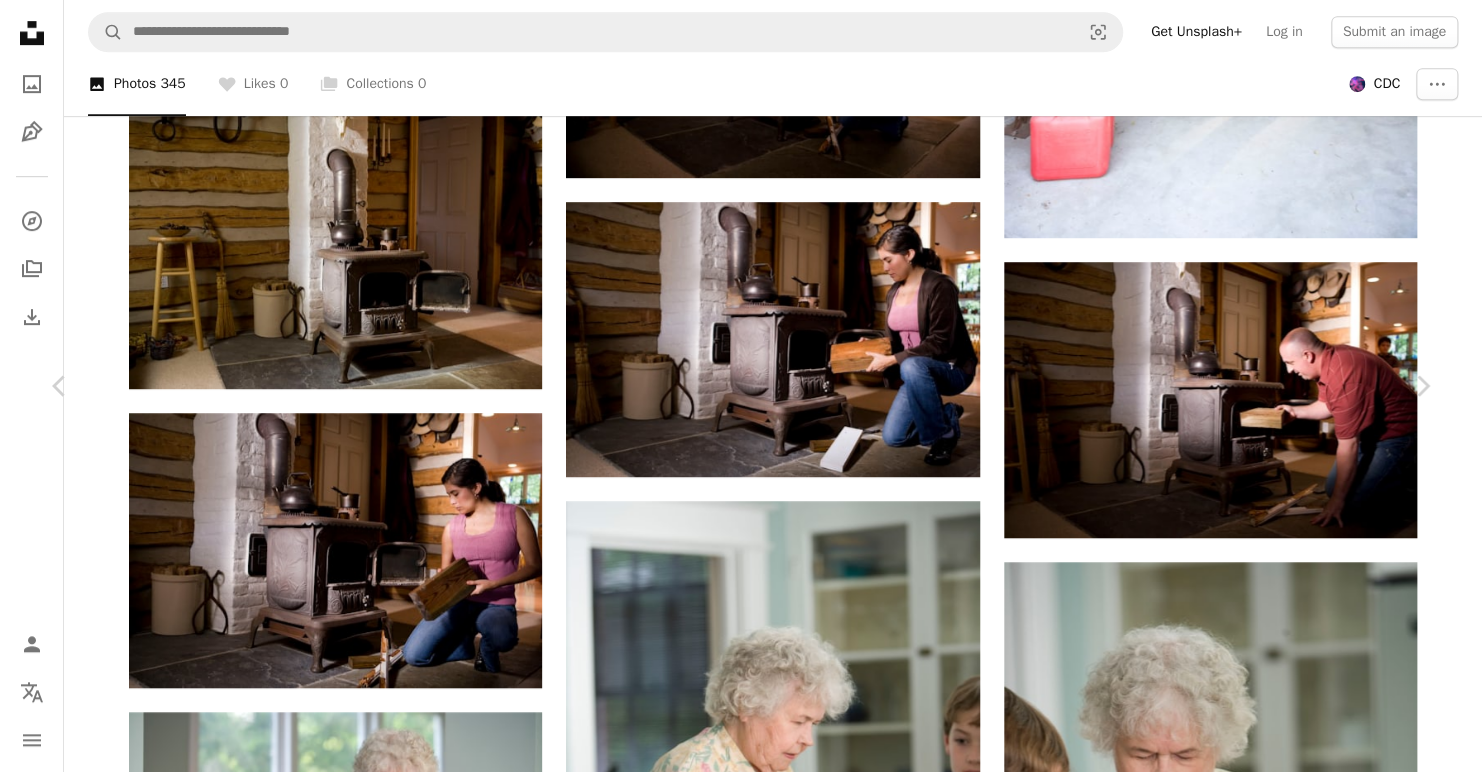 scroll, scrollTop: 400, scrollLeft: 0, axis: vertical 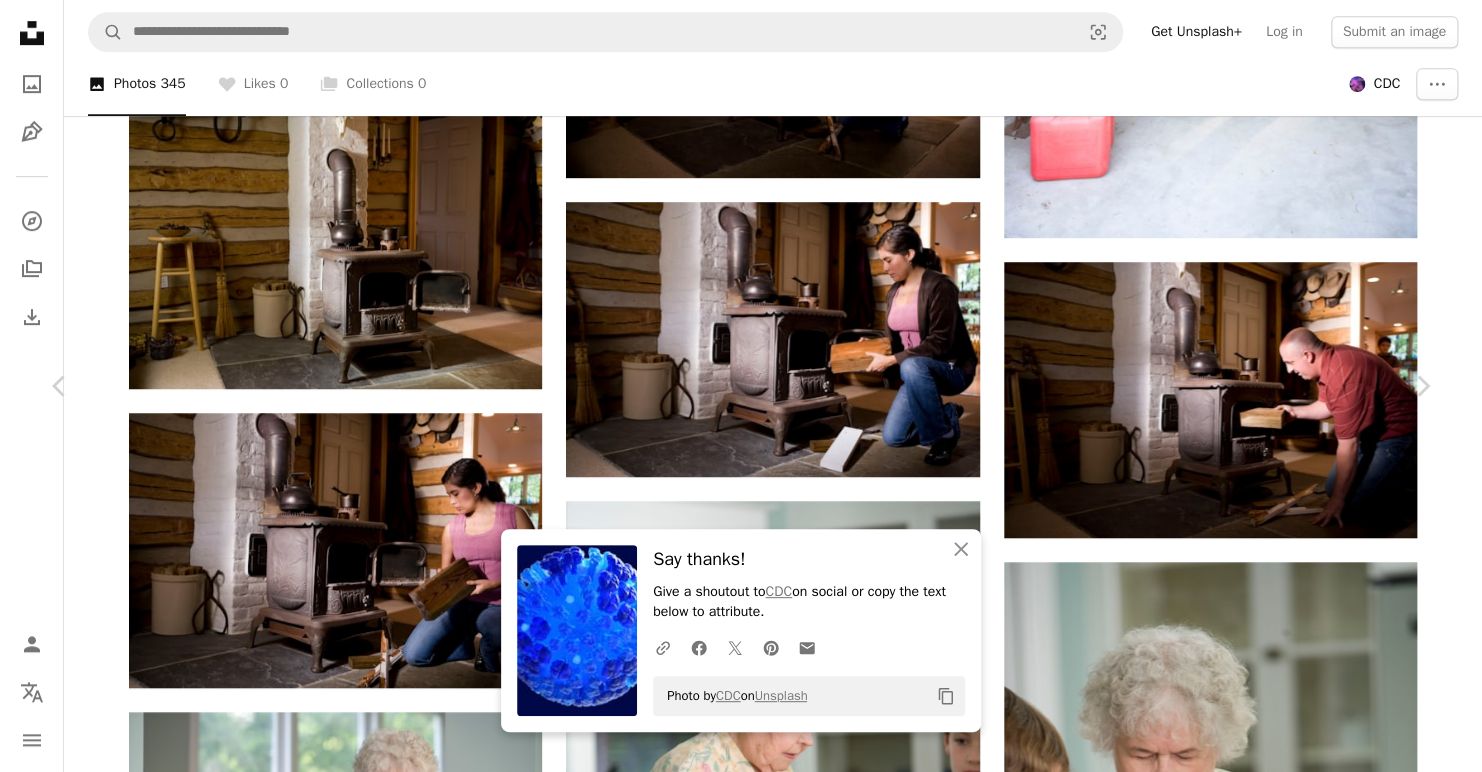 click on "Views 373,320 Downloads 3,381 A forward-right arrow Share Info icon Info More Actions This image depicts a 3D computer-generated rendering of a whole influenza (flu) virus, in semi-transparent blue with a navy-blue background. The virus’ hemagglutinin (HA), and neuraminidase (NA) surface proteins, are displayed in semi-transparent blue, sticking out of the surface of the virus. HA is a trimer, which is comprised of three subunits, while NA is a tetramer, which is comprised of four subunits, with a head region resembling a 4-leaf clover.  Illustrator: [ILLUSTRATOR] Calendar outlined Published on  December 12, 2019 Safety Free to use under the  Unsplash License blue jewelry purple diamond accessory accessories gemstone sphere Free pictures" at bounding box center (733, 18026) 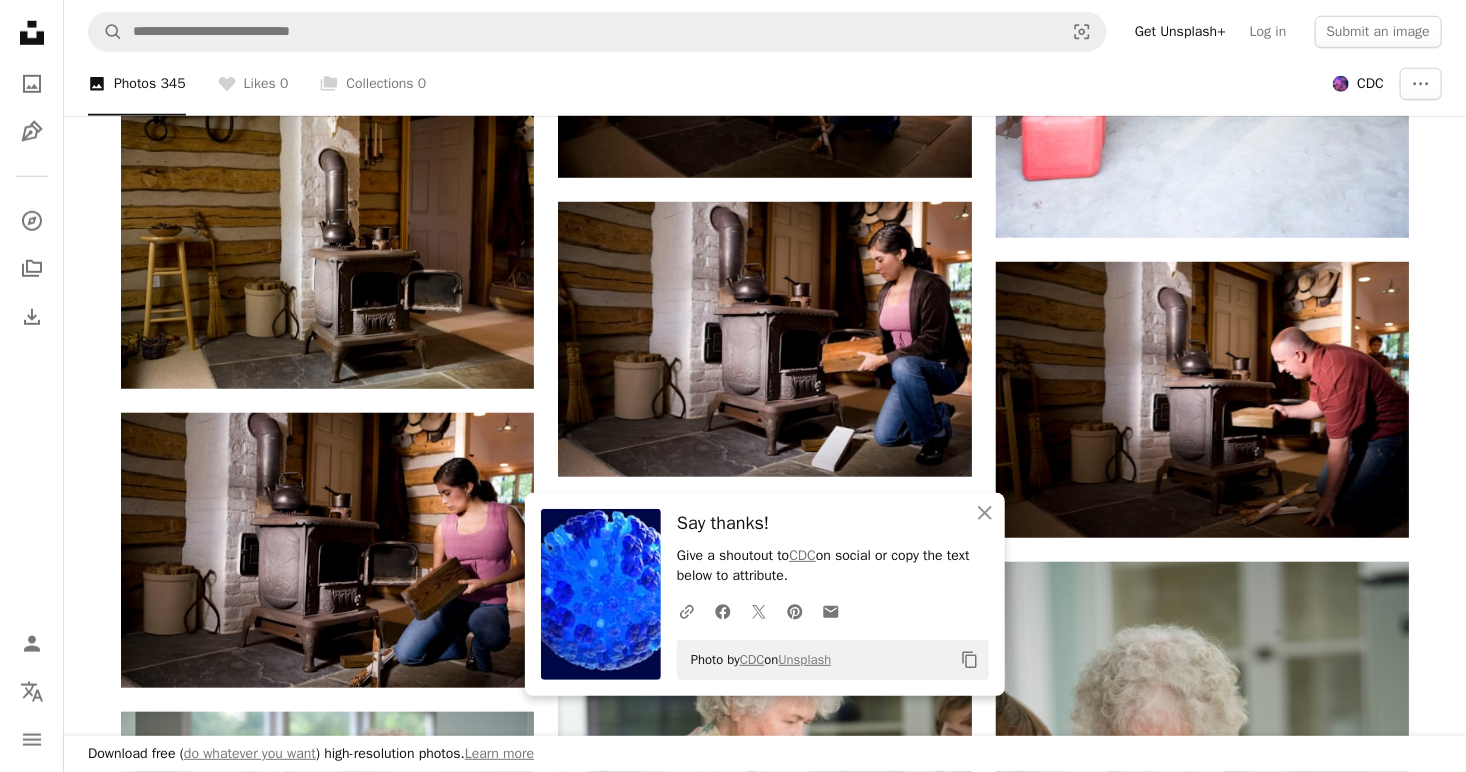 click at bounding box center [1202, 13628] 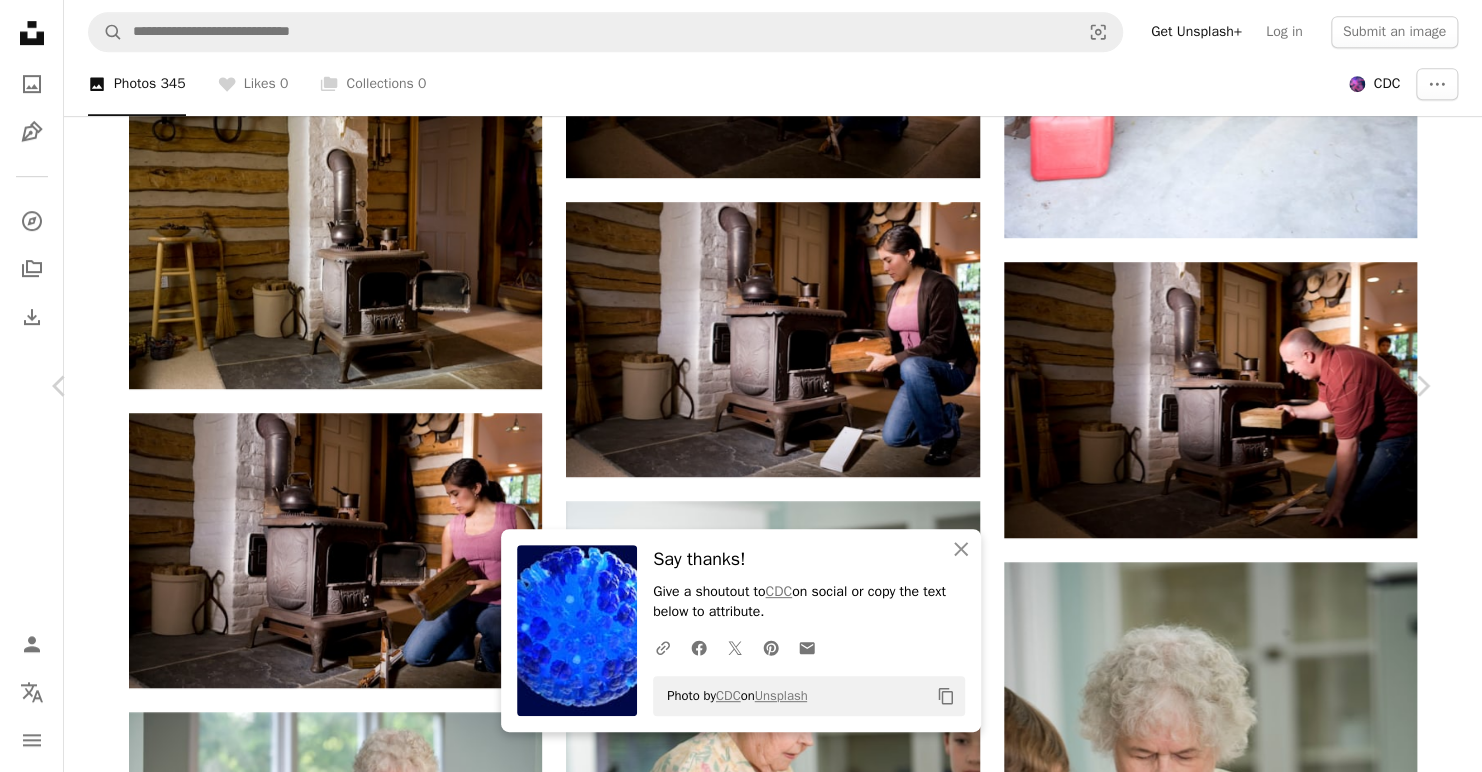 scroll, scrollTop: 300, scrollLeft: 0, axis: vertical 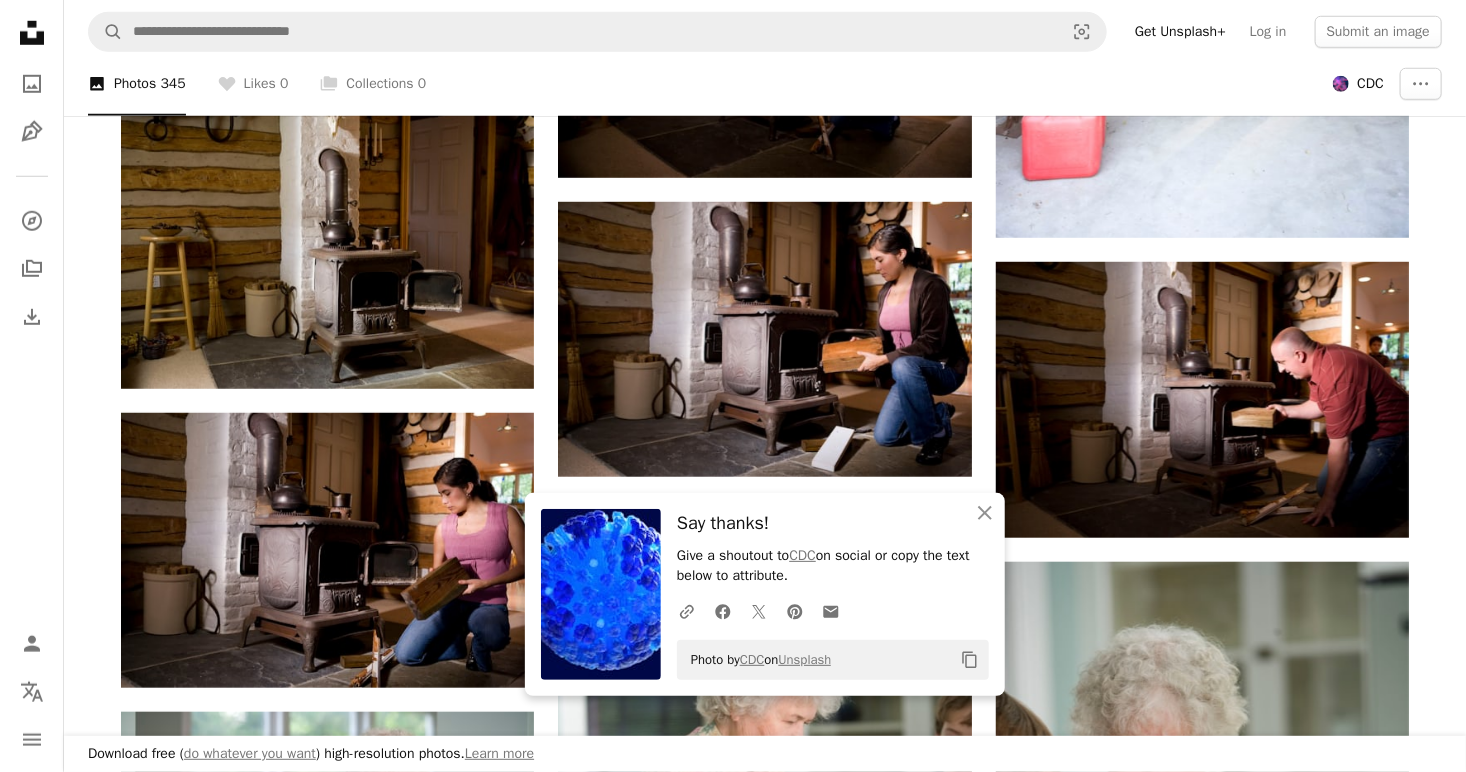 click on "Unsplash logo Unsplash Home A photo Pen Tool A compass A stack of folders Download Person Localization icon navigation menu" at bounding box center [32, 386] 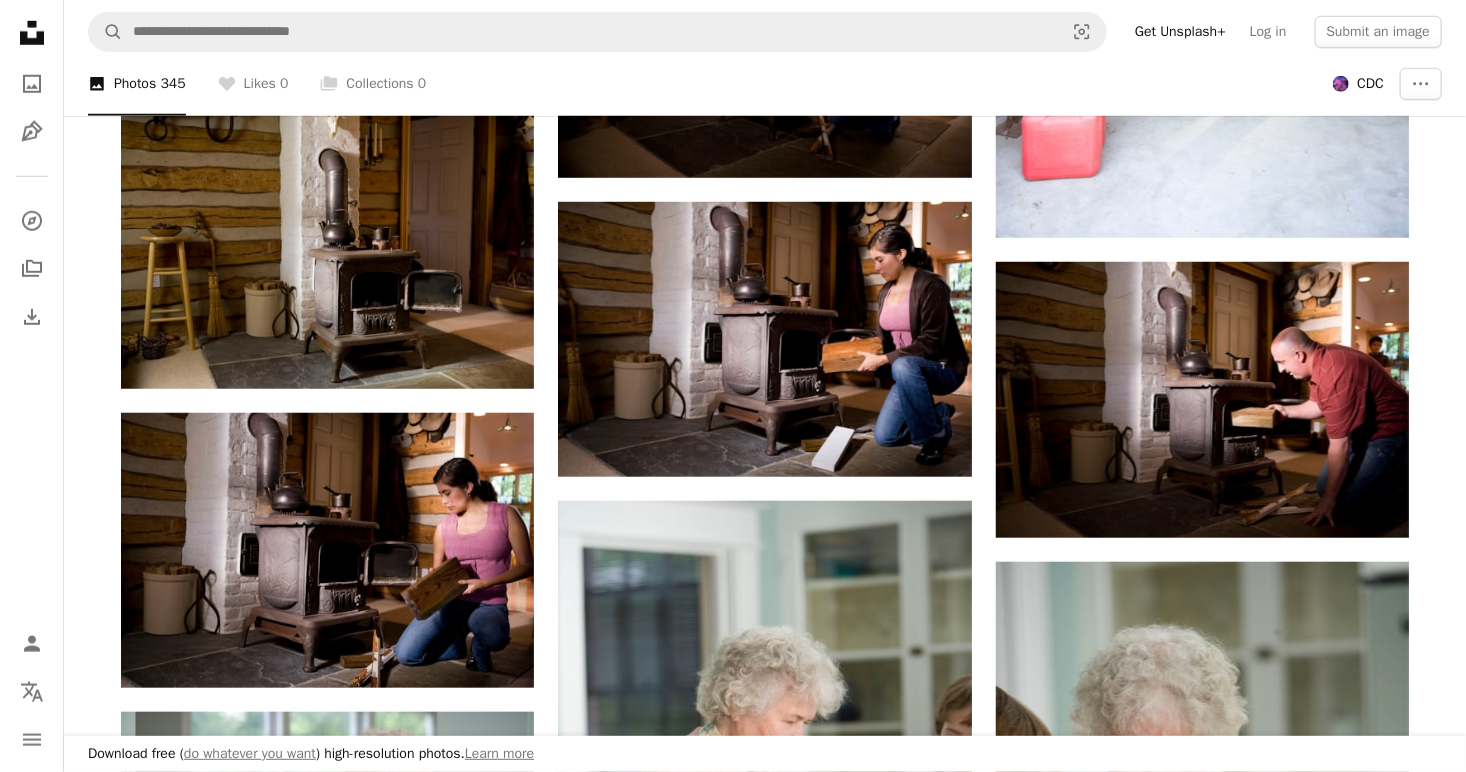 scroll, scrollTop: 42549, scrollLeft: 0, axis: vertical 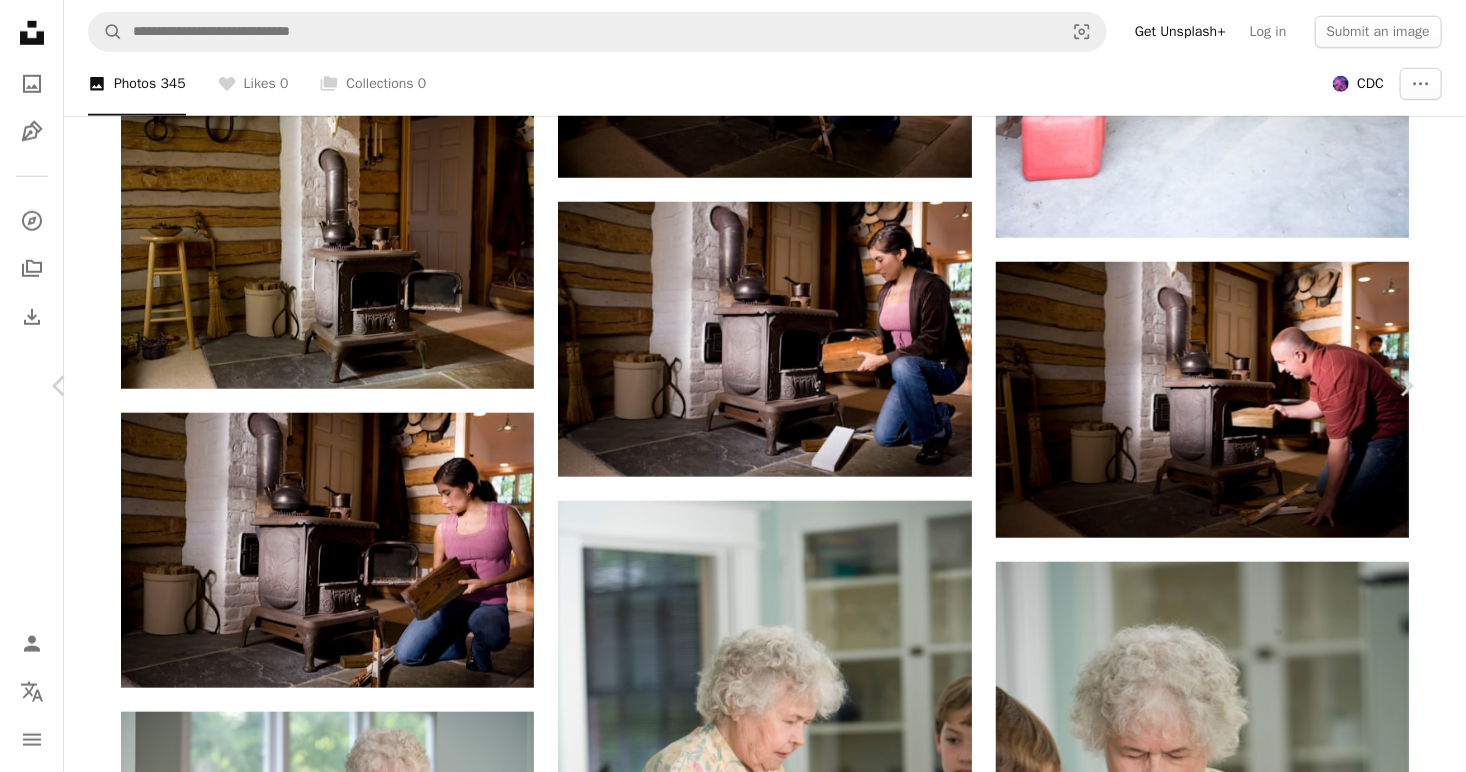click on "Zoom in" at bounding box center [725, 17948] 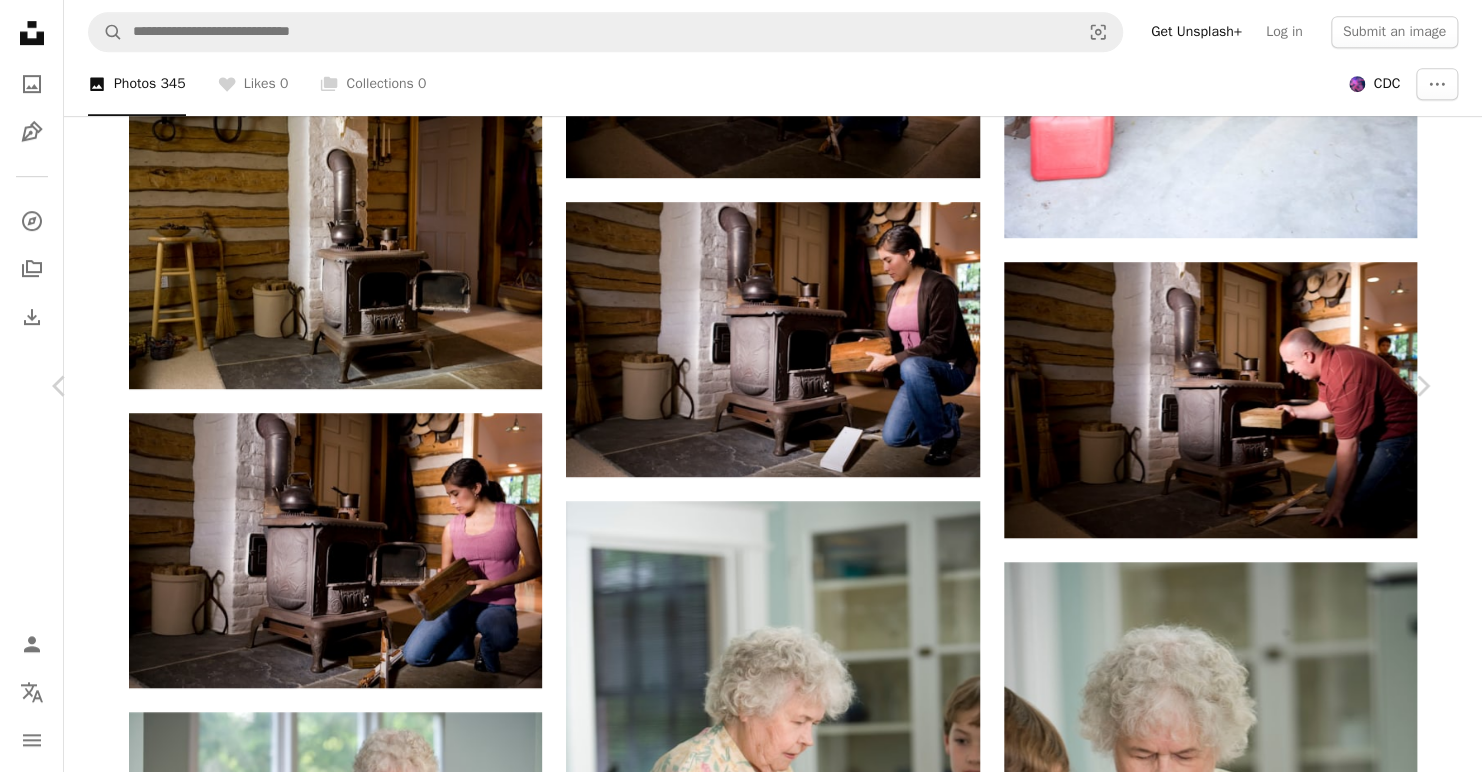 scroll, scrollTop: 400, scrollLeft: 0, axis: vertical 